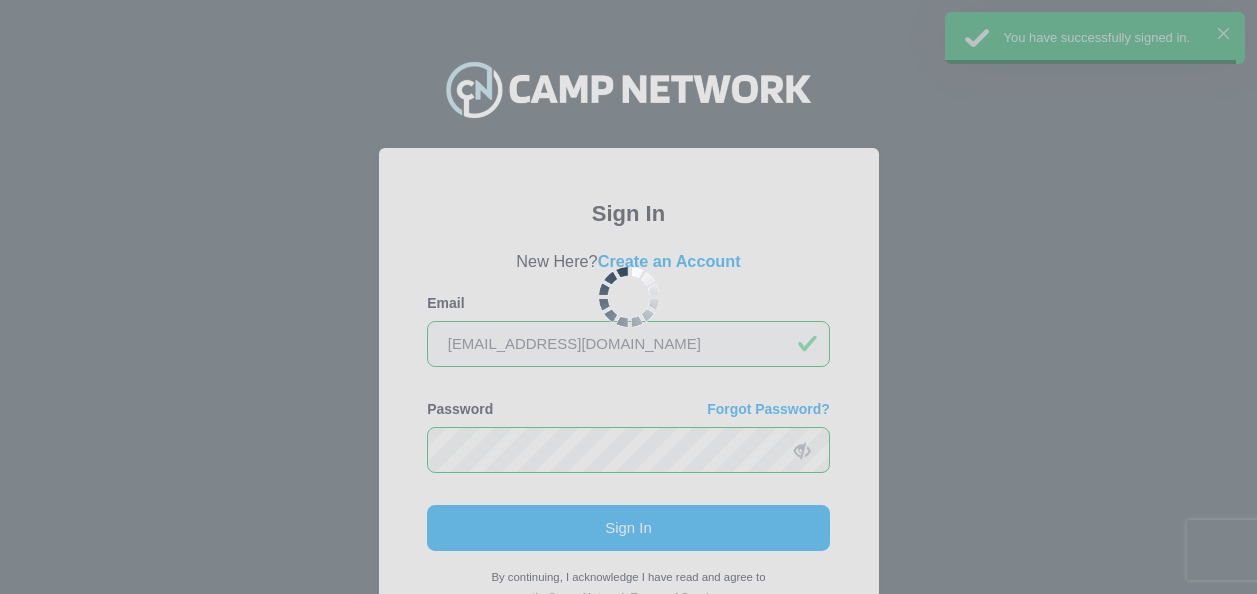 scroll, scrollTop: 0, scrollLeft: 0, axis: both 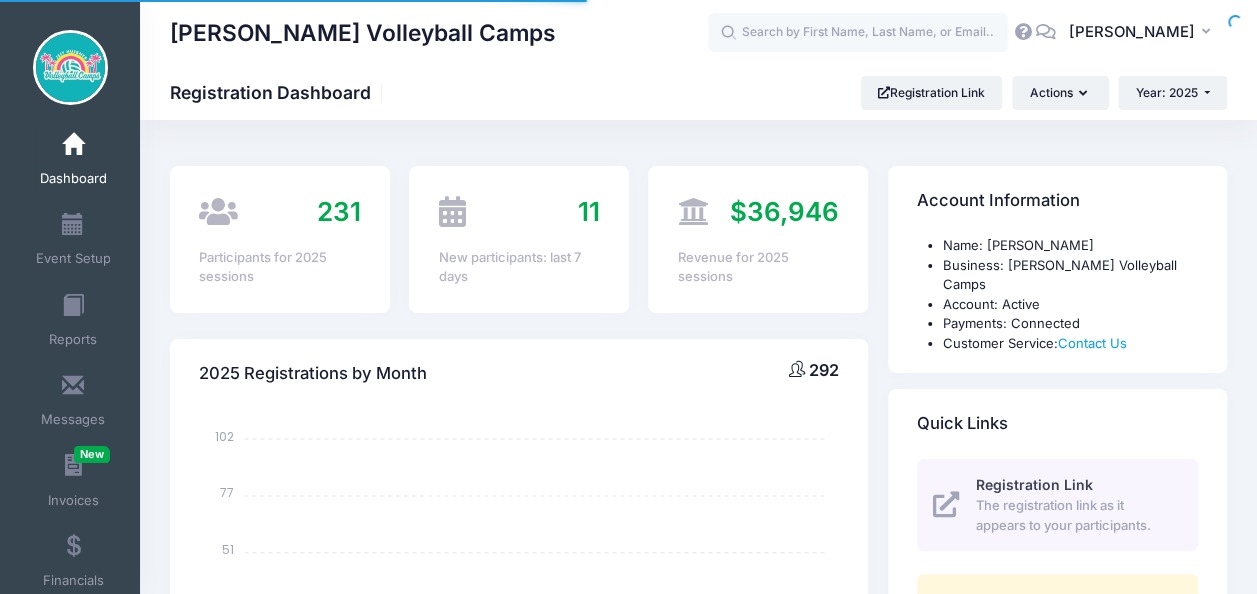select 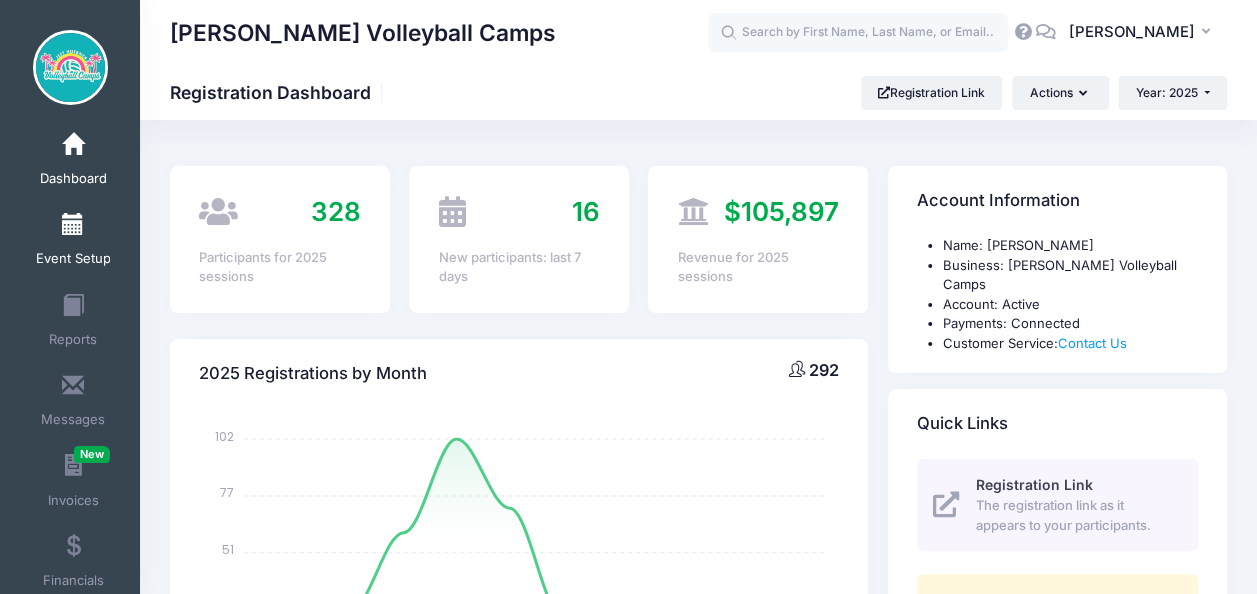 click on "Event Setup" at bounding box center (73, 242) 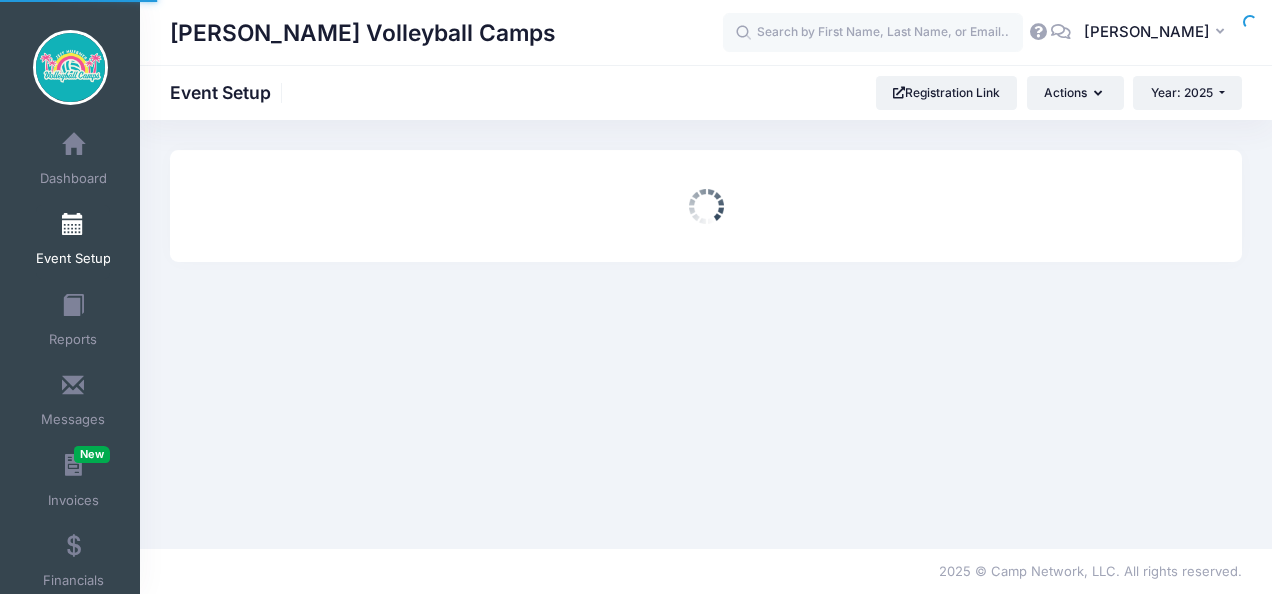 scroll, scrollTop: 0, scrollLeft: 0, axis: both 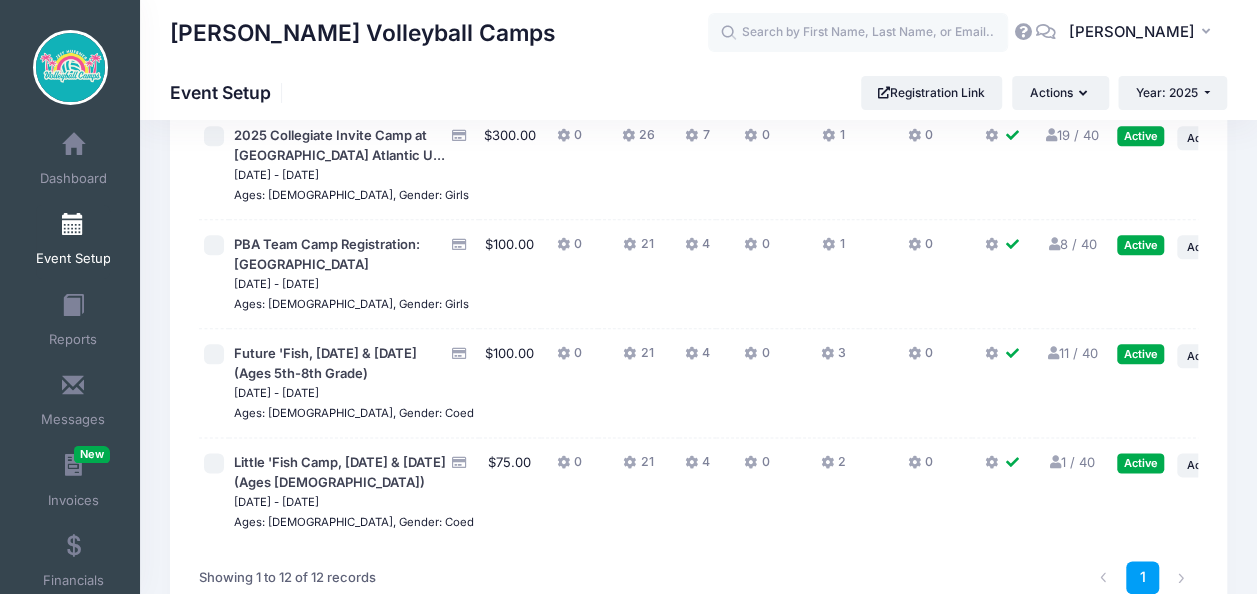 click on "19             / 40
Full" at bounding box center (1072, 135) 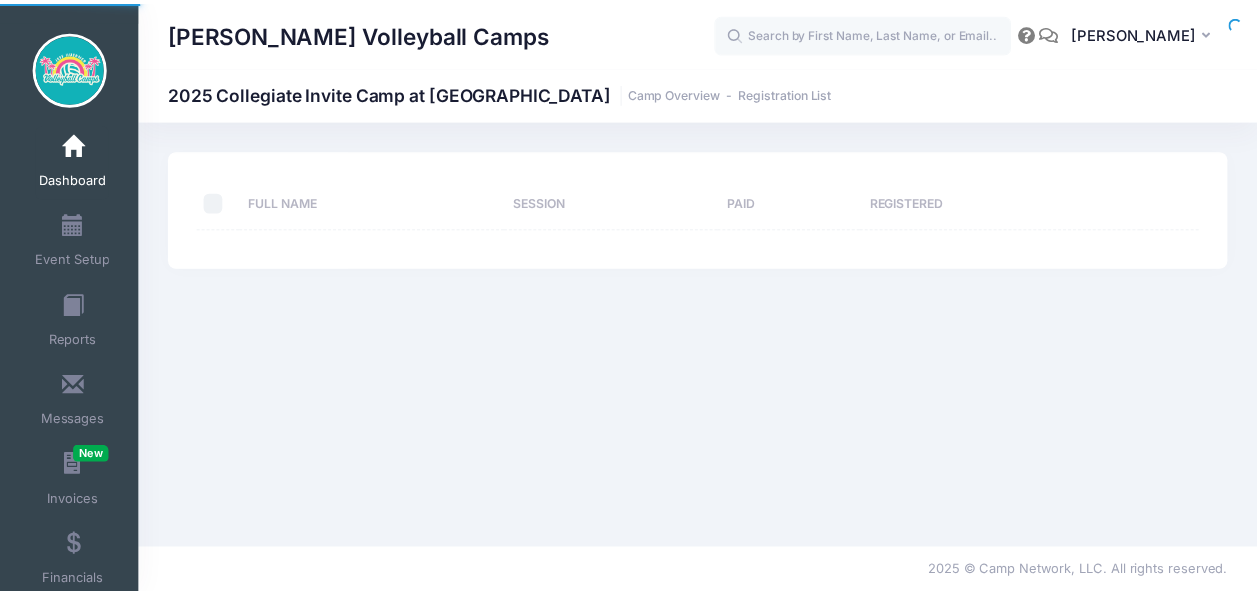 scroll, scrollTop: 0, scrollLeft: 0, axis: both 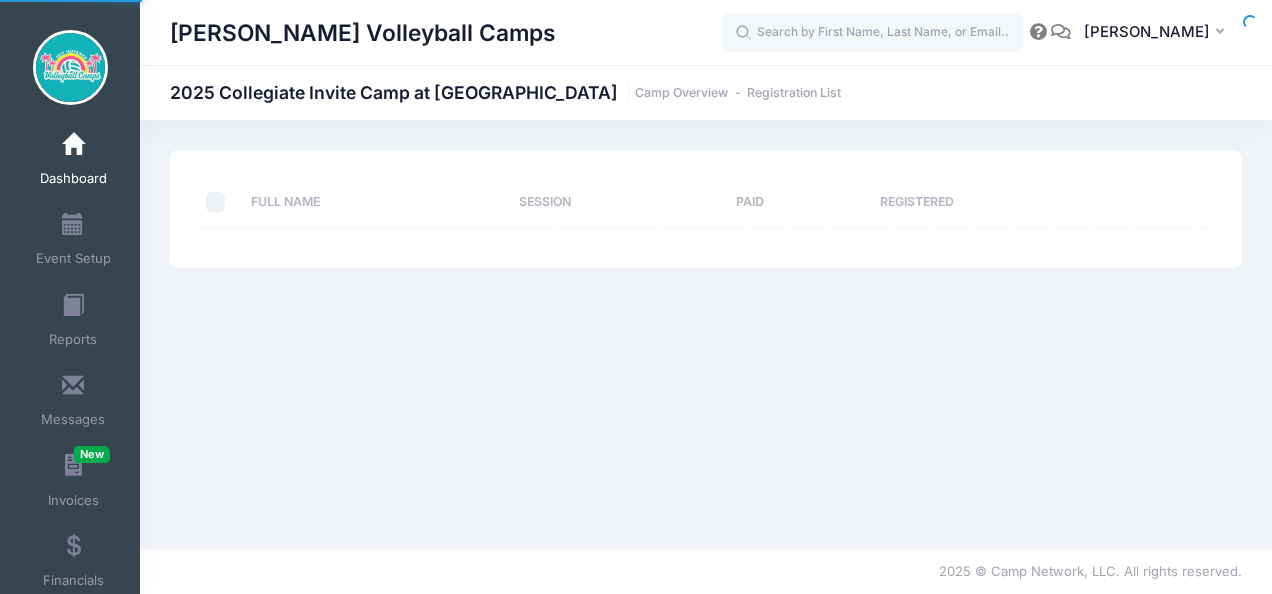 select on "10" 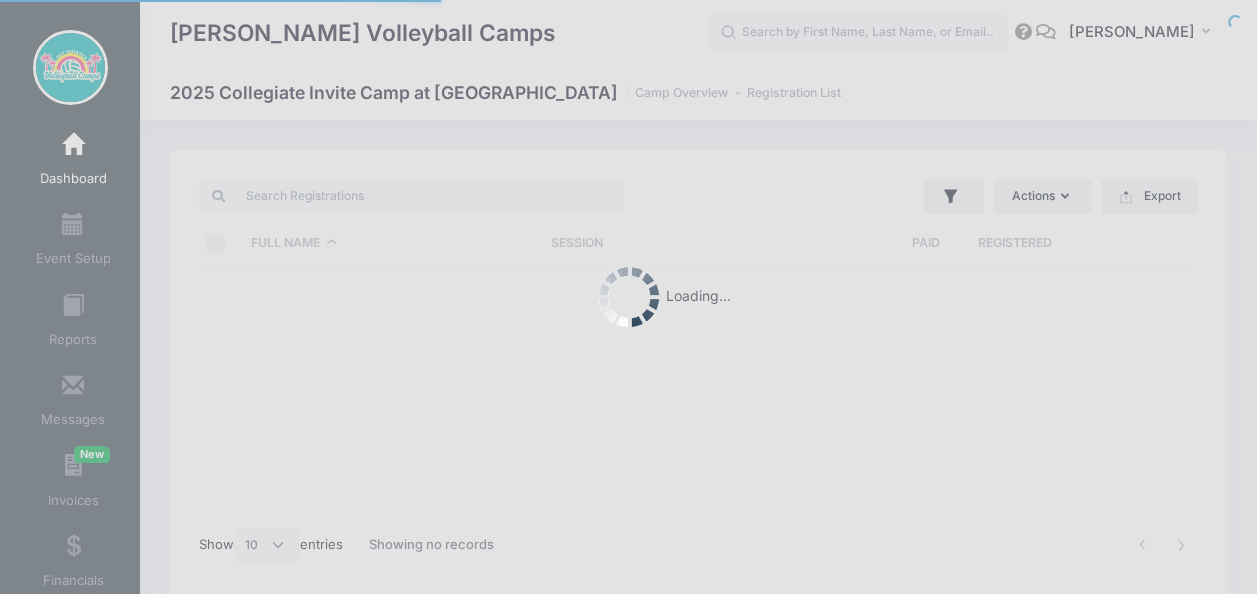 scroll, scrollTop: 0, scrollLeft: 0, axis: both 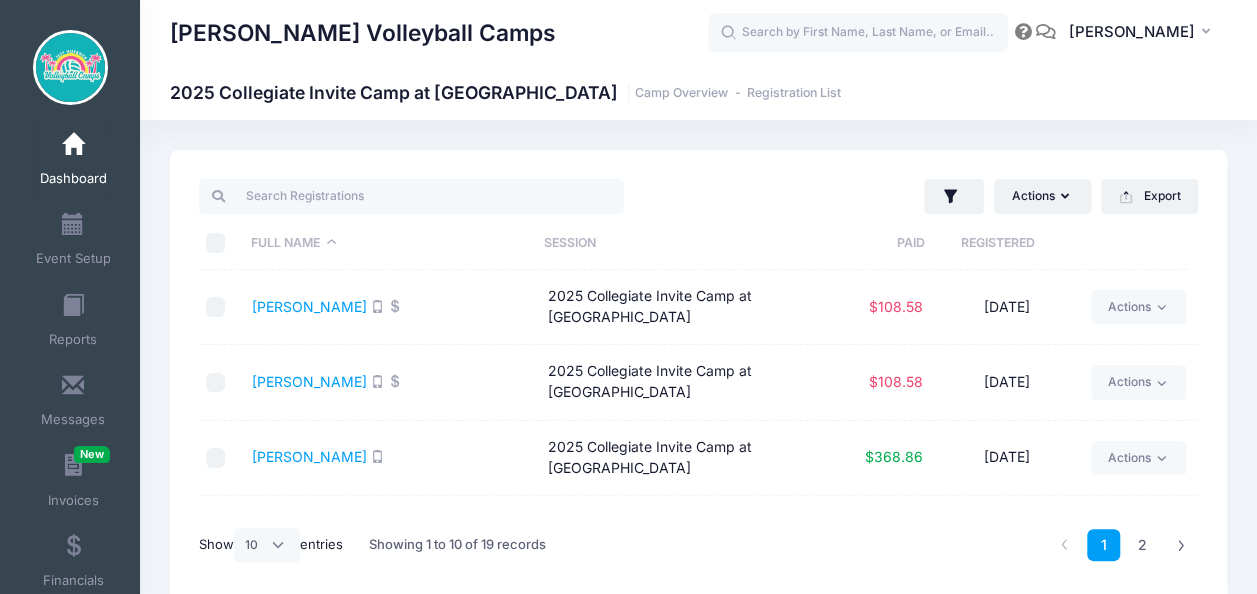 click on "Registered" at bounding box center [998, 243] 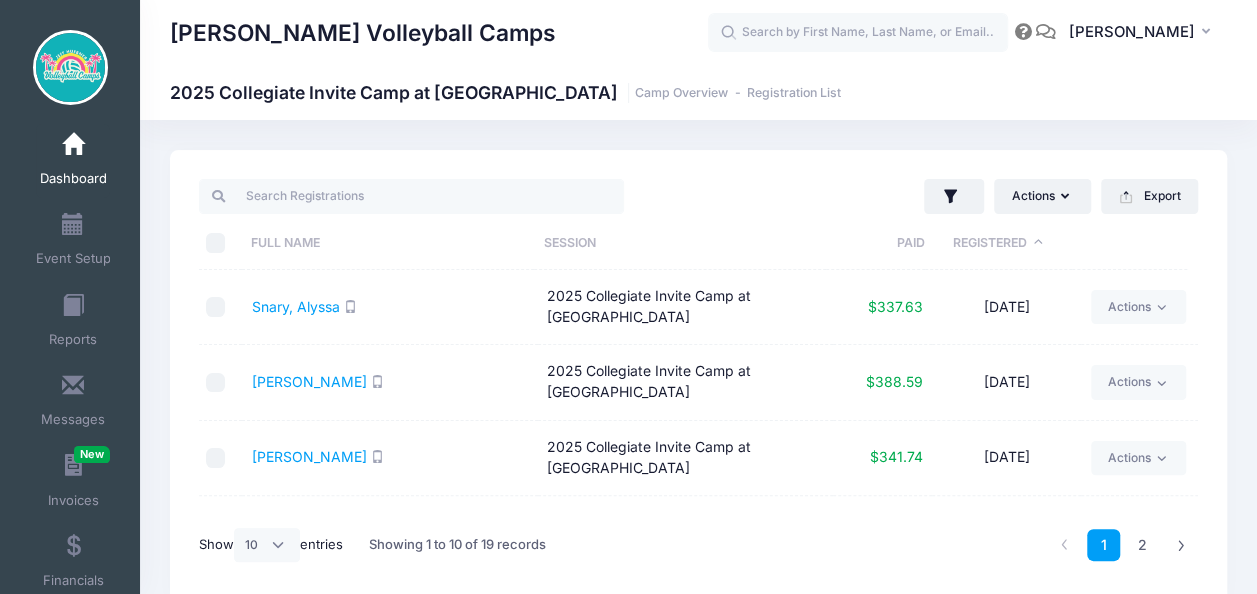 click on "Registered" at bounding box center (998, 243) 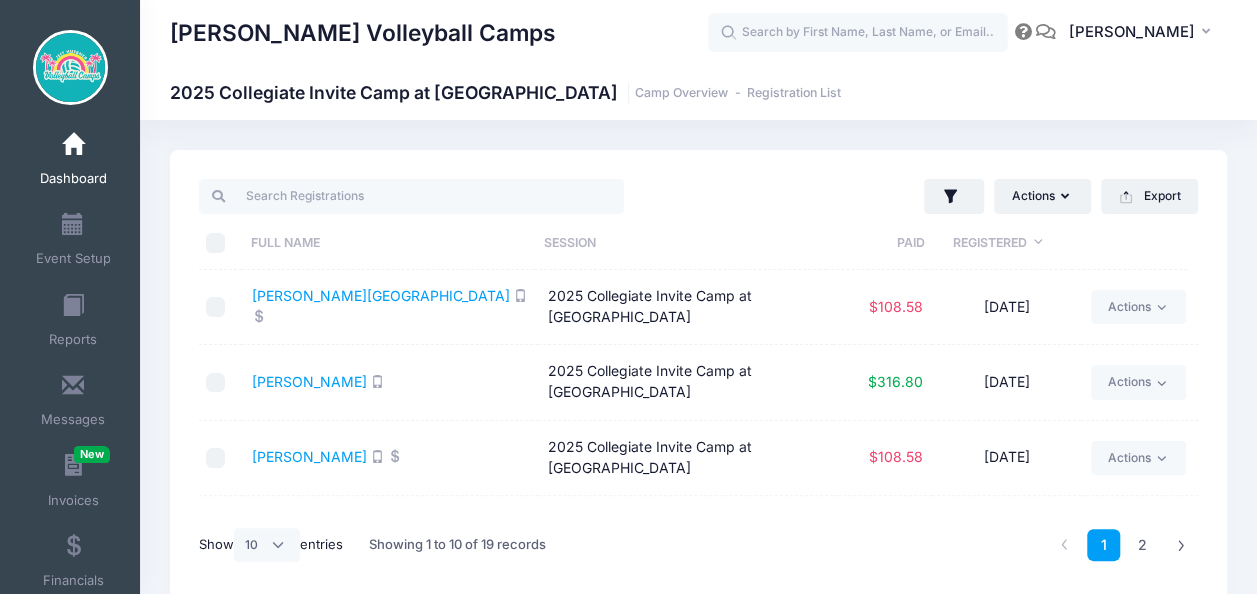 drag, startPoint x: 635, startPoint y: 2, endPoint x: 428, endPoint y: 304, distance: 366.13248 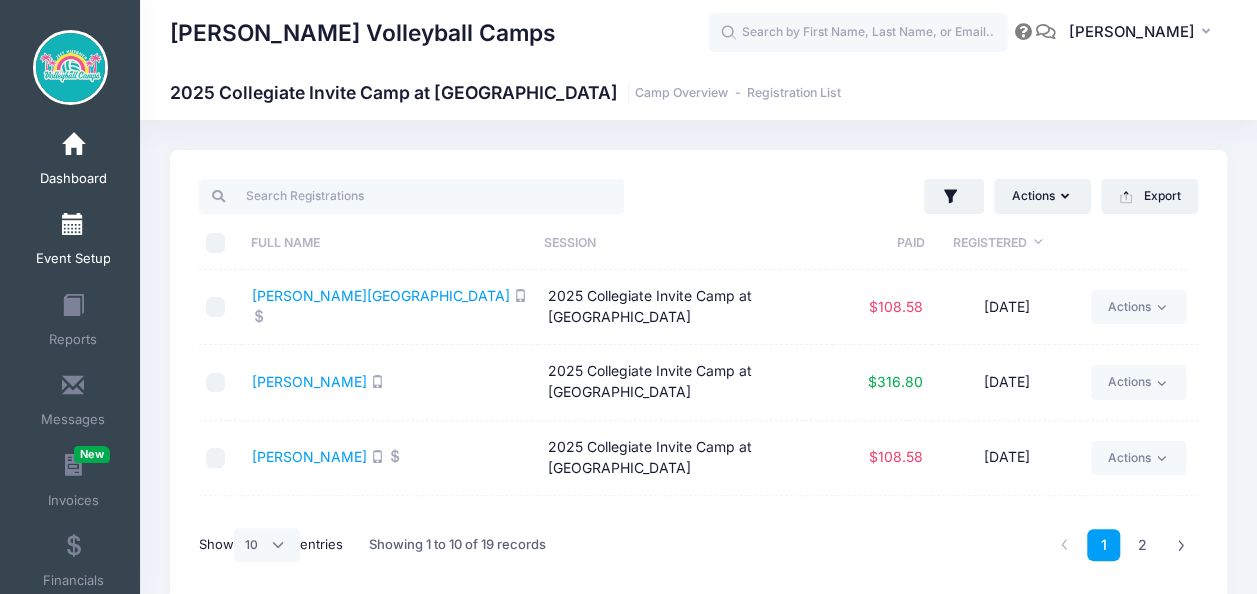 click at bounding box center (73, 225) 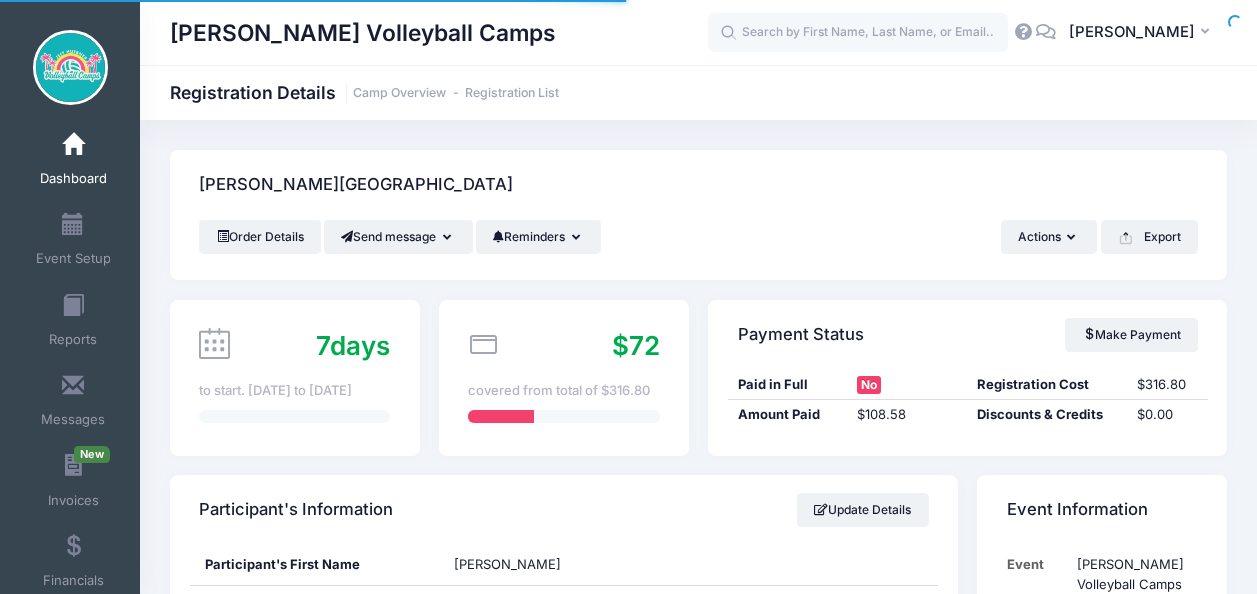 scroll, scrollTop: 0, scrollLeft: 0, axis: both 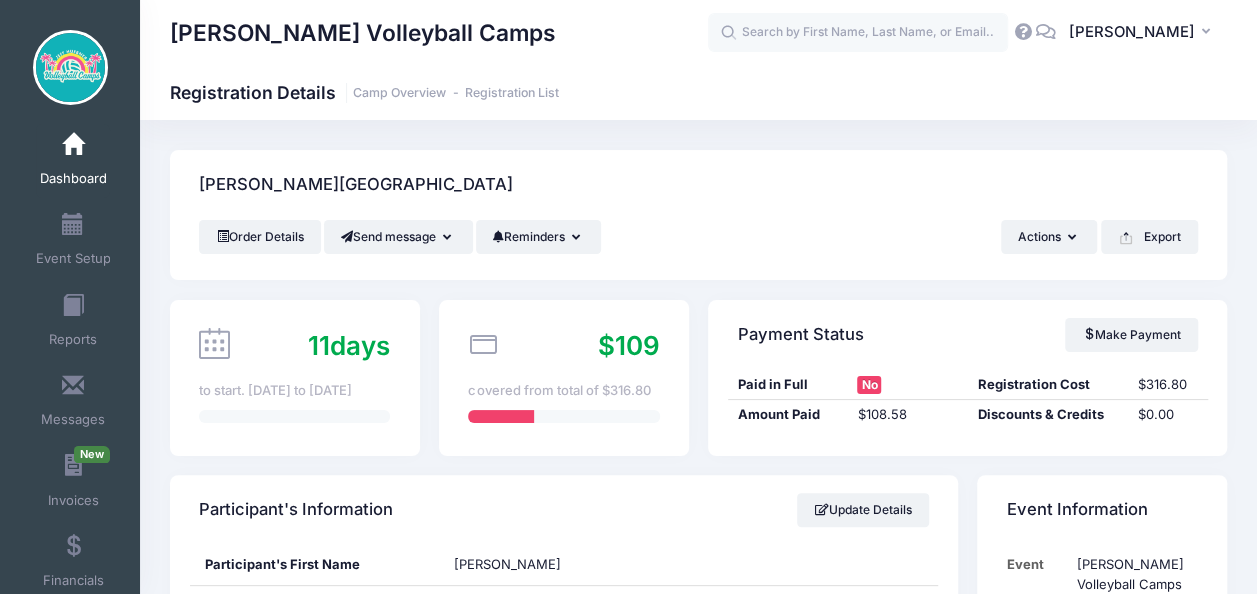 click on "Shippy, Addison" at bounding box center (698, 185) 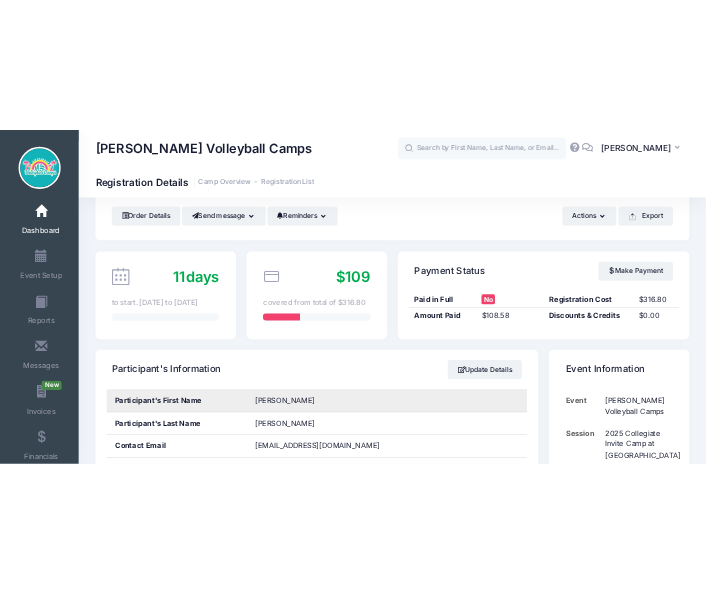scroll, scrollTop: 200, scrollLeft: 0, axis: vertical 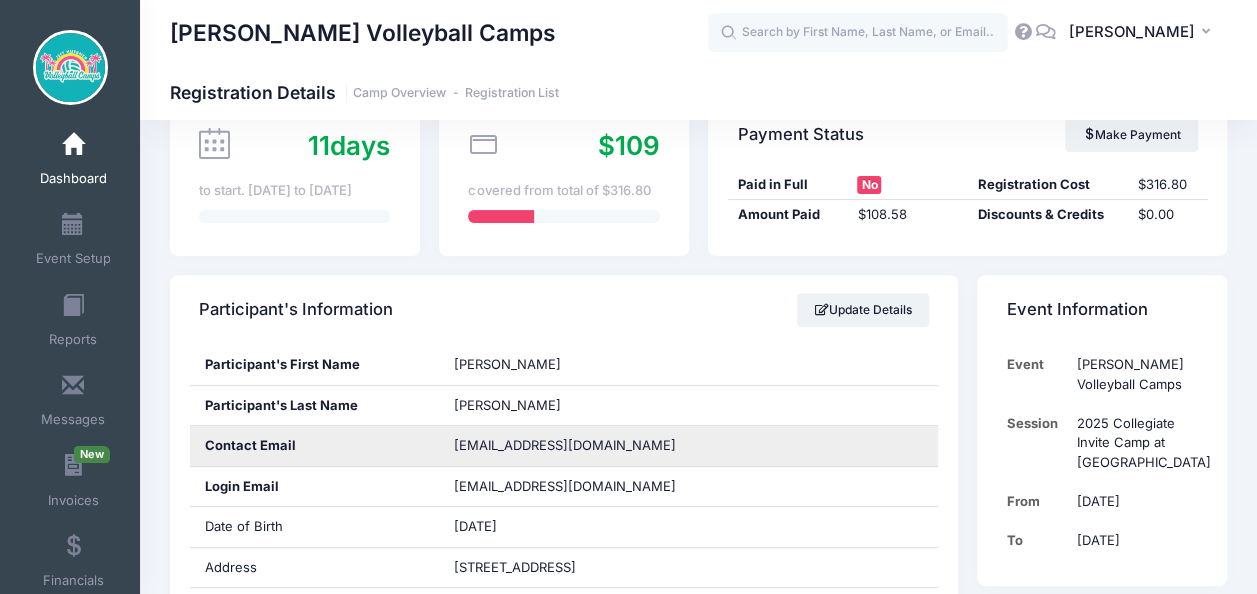 click on "addisonshippy1@gmail.com" at bounding box center [565, 445] 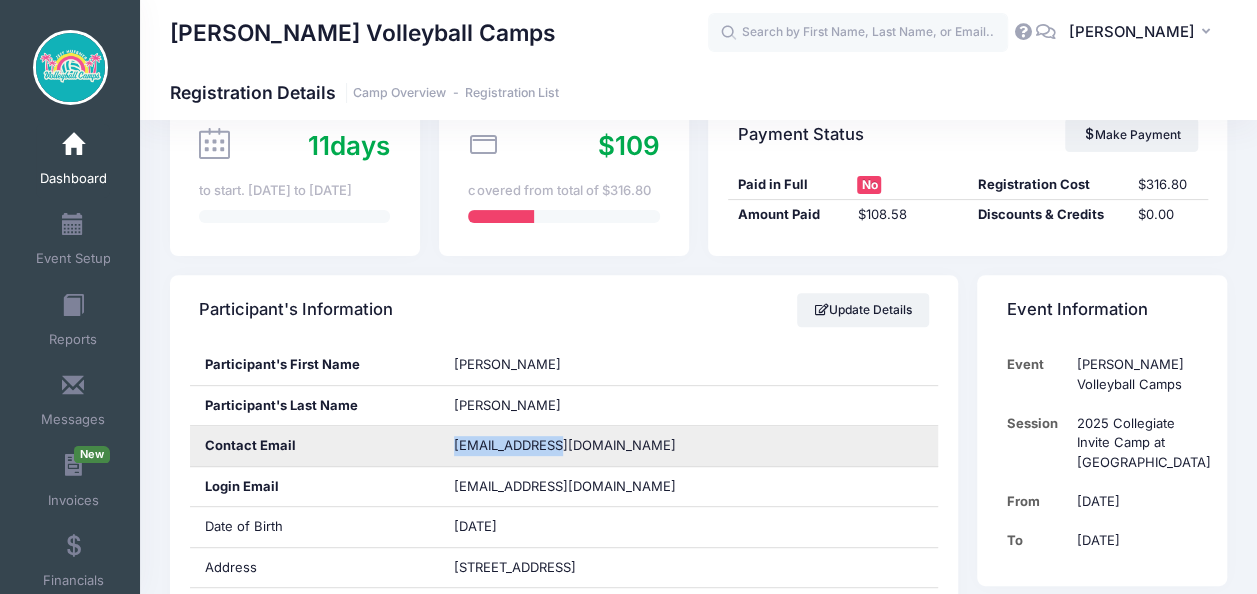 click on "addisonshippy1@gmail.com" at bounding box center [565, 445] 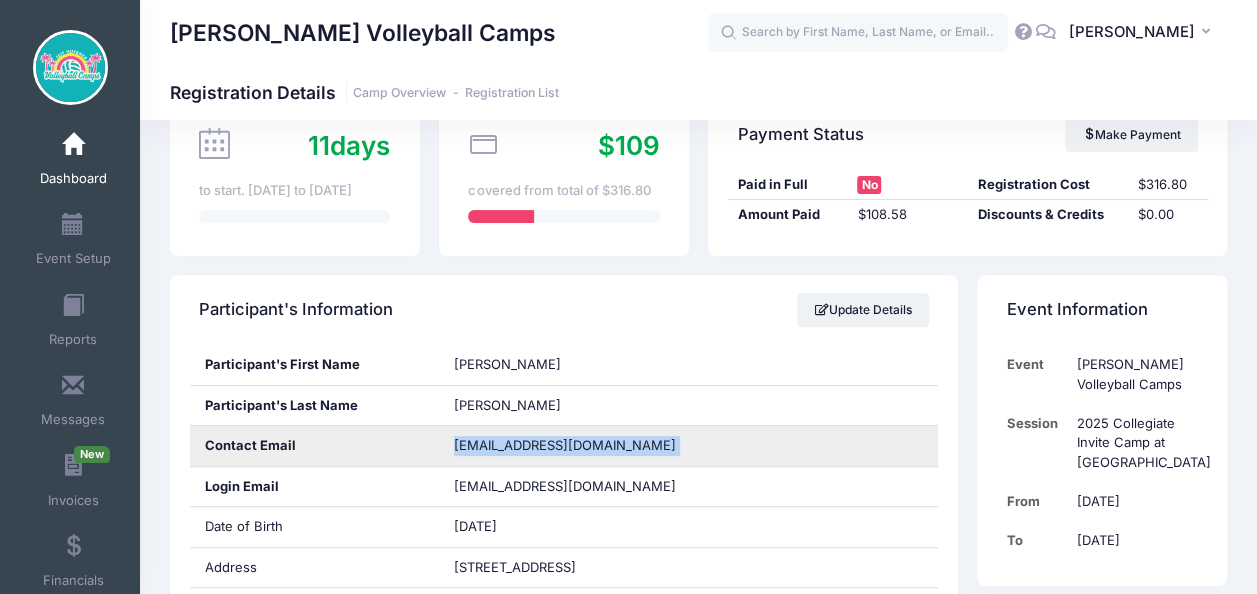 click on "addisonshippy1@gmail.com" at bounding box center (565, 445) 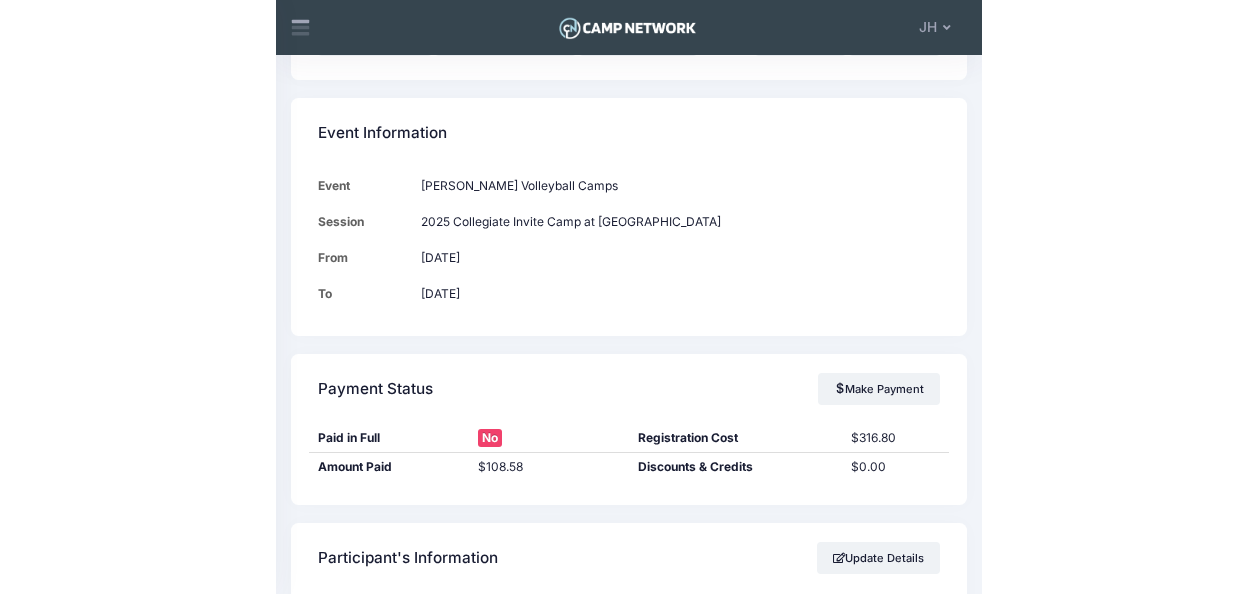 scroll, scrollTop: 240, scrollLeft: 0, axis: vertical 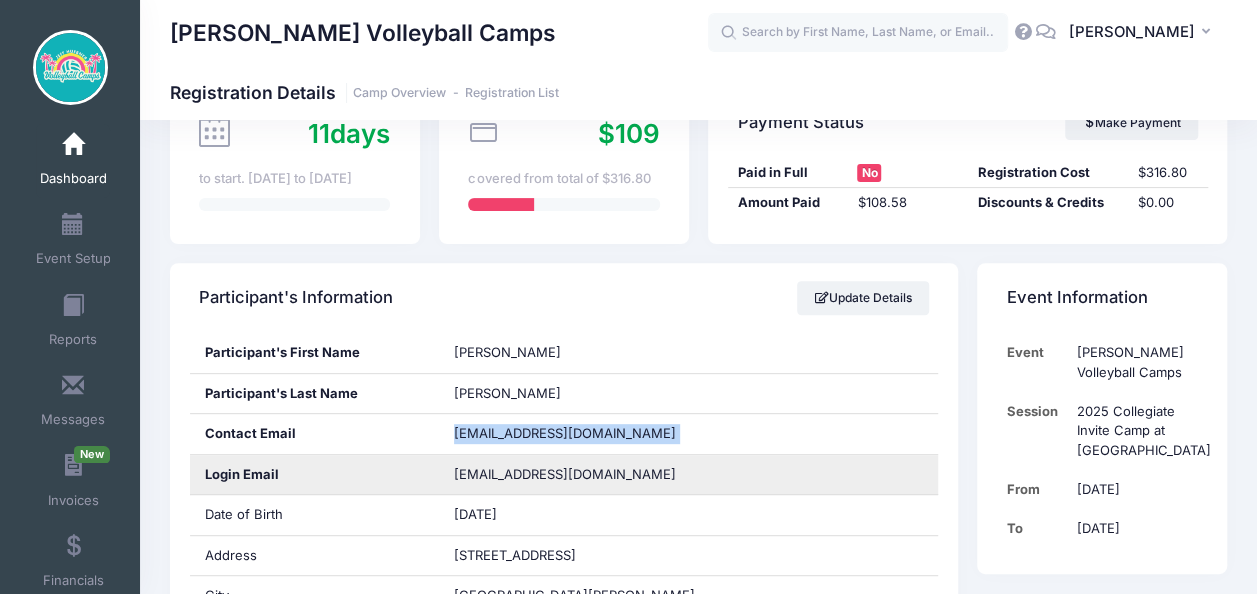 copy on "addisonshippy1@gmail.com" 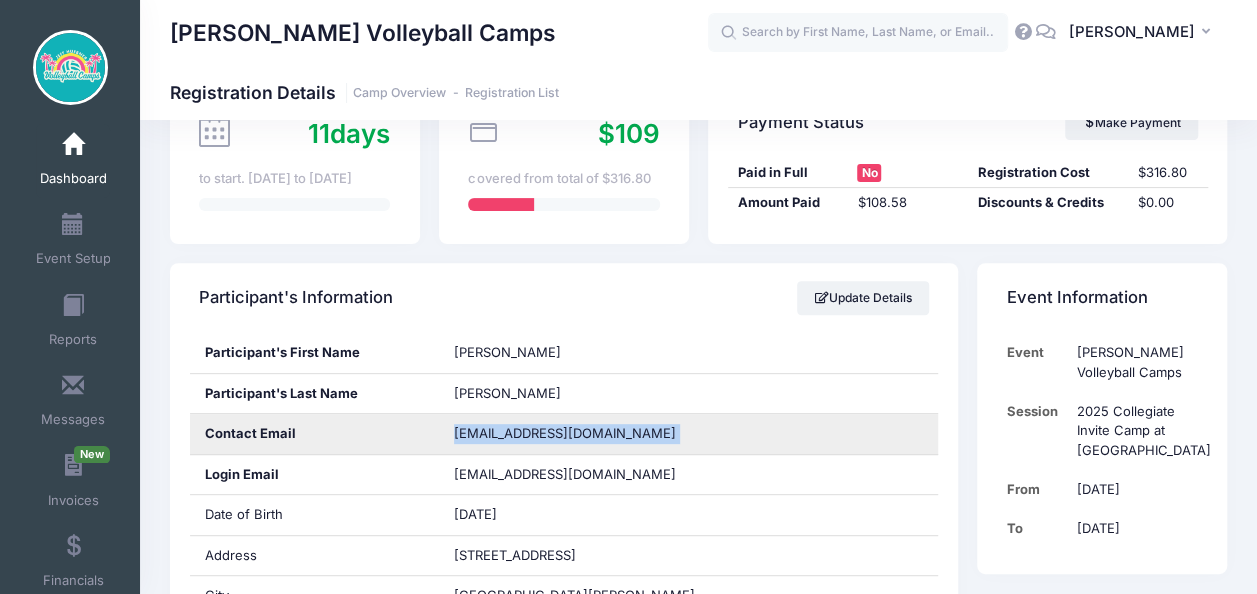 click on "addisonshippy1@gmail.com" at bounding box center (688, 434) 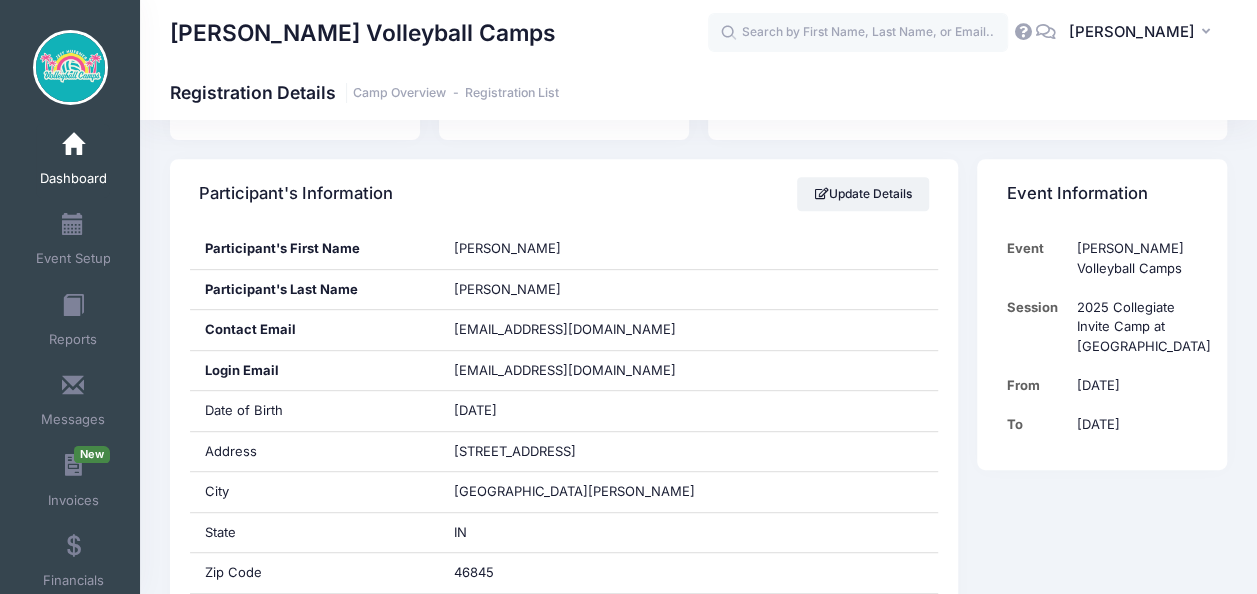 scroll, scrollTop: 0, scrollLeft: 0, axis: both 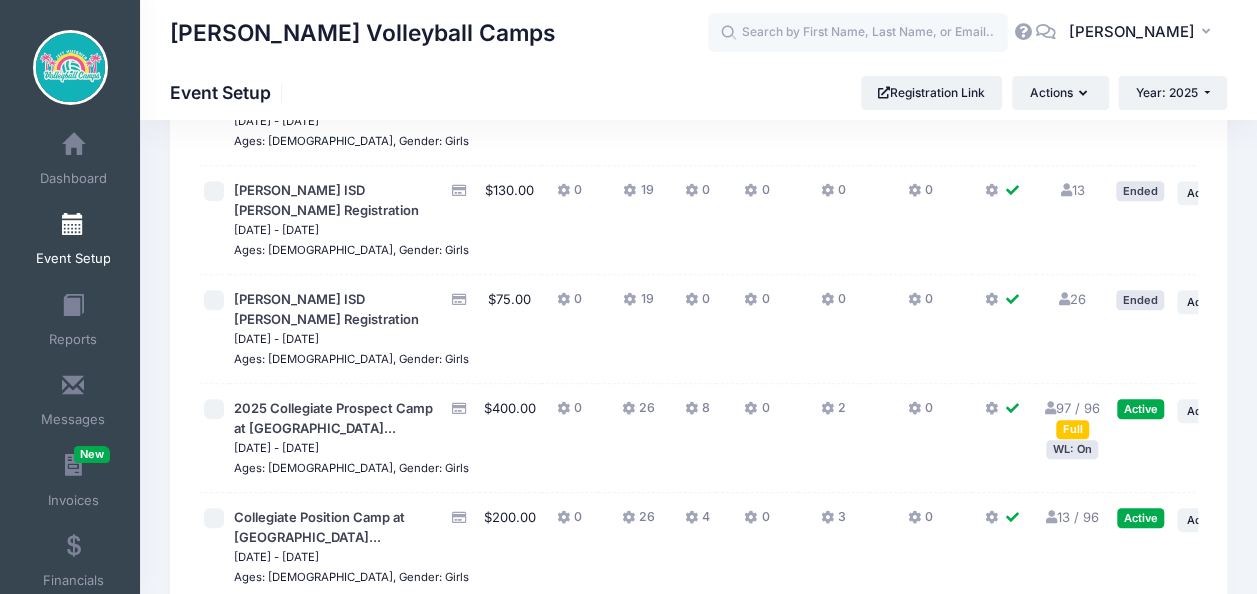 click on "97             / 96
Full" at bounding box center [1072, 418] 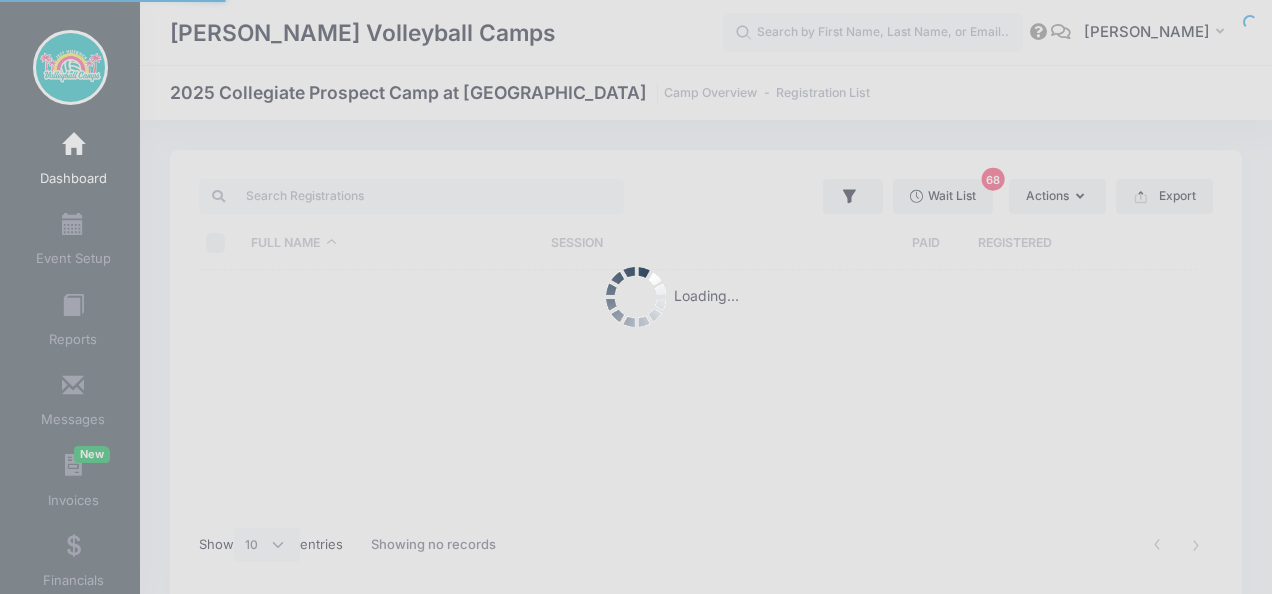 select on "10" 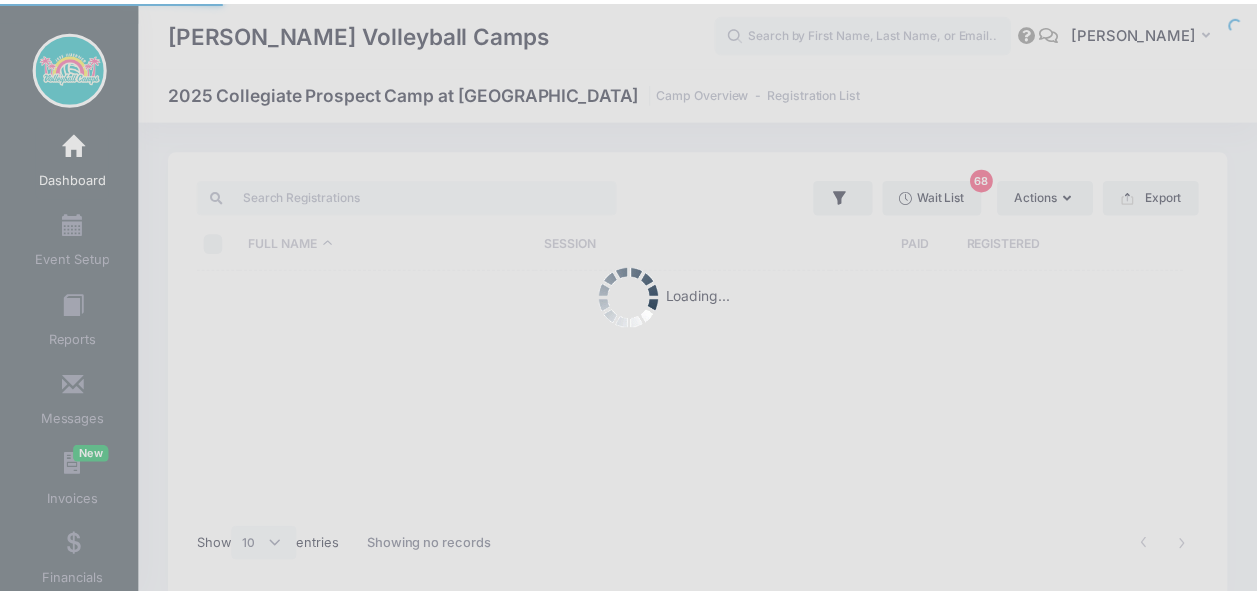 scroll, scrollTop: 0, scrollLeft: 0, axis: both 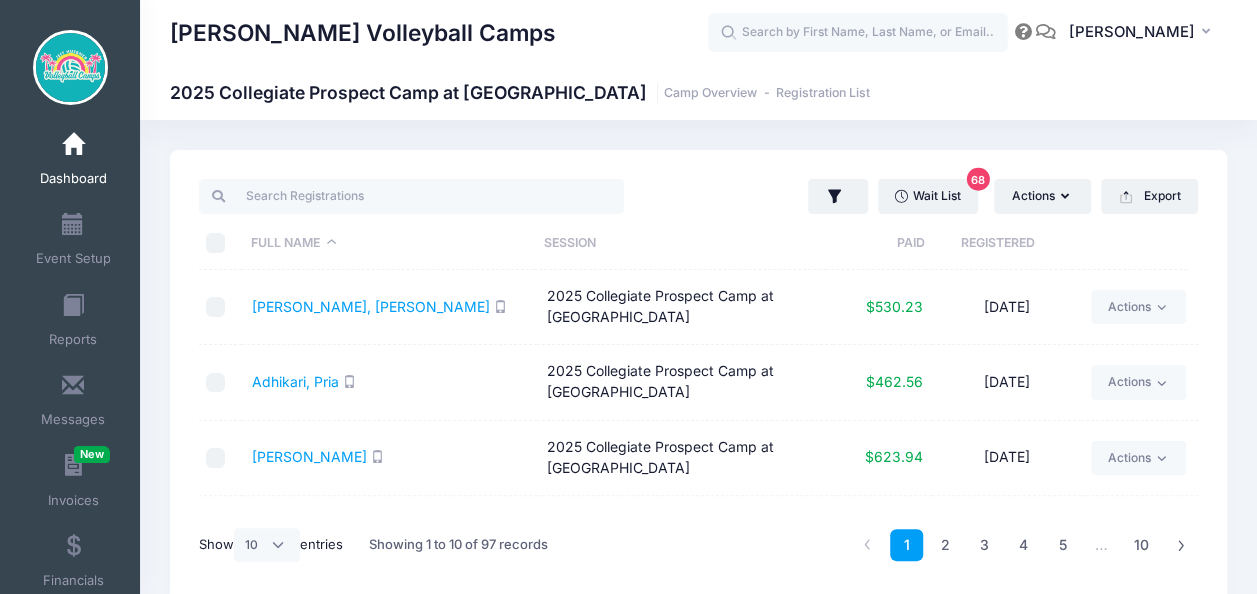 click on "Registered" at bounding box center [998, 243] 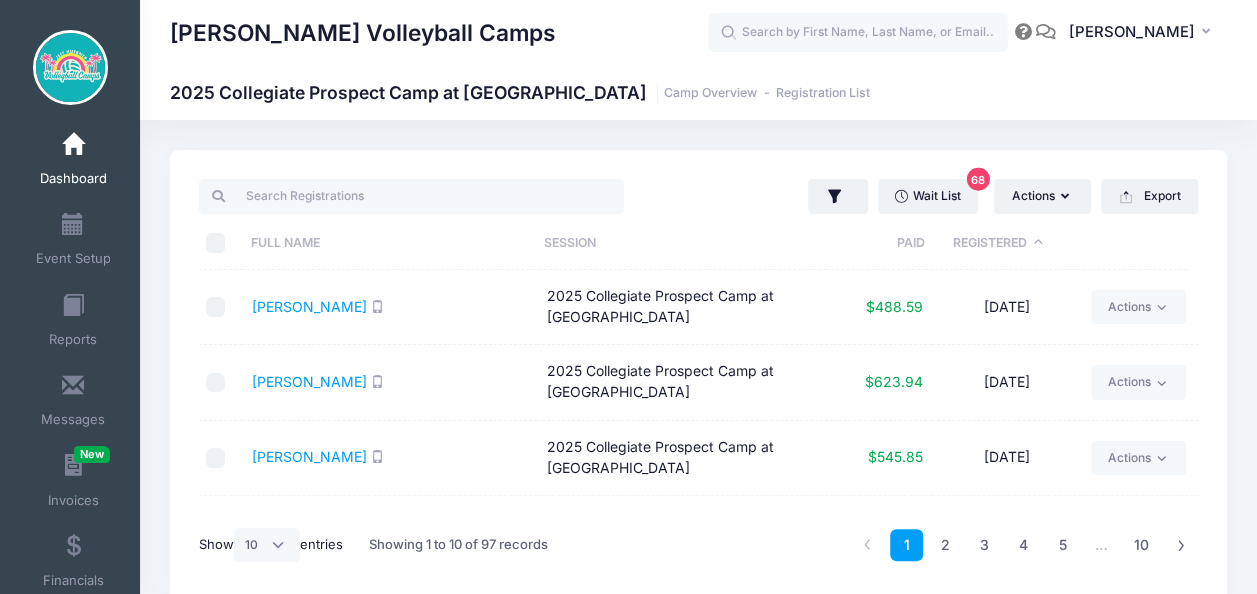 click on "Registered" at bounding box center (998, 243) 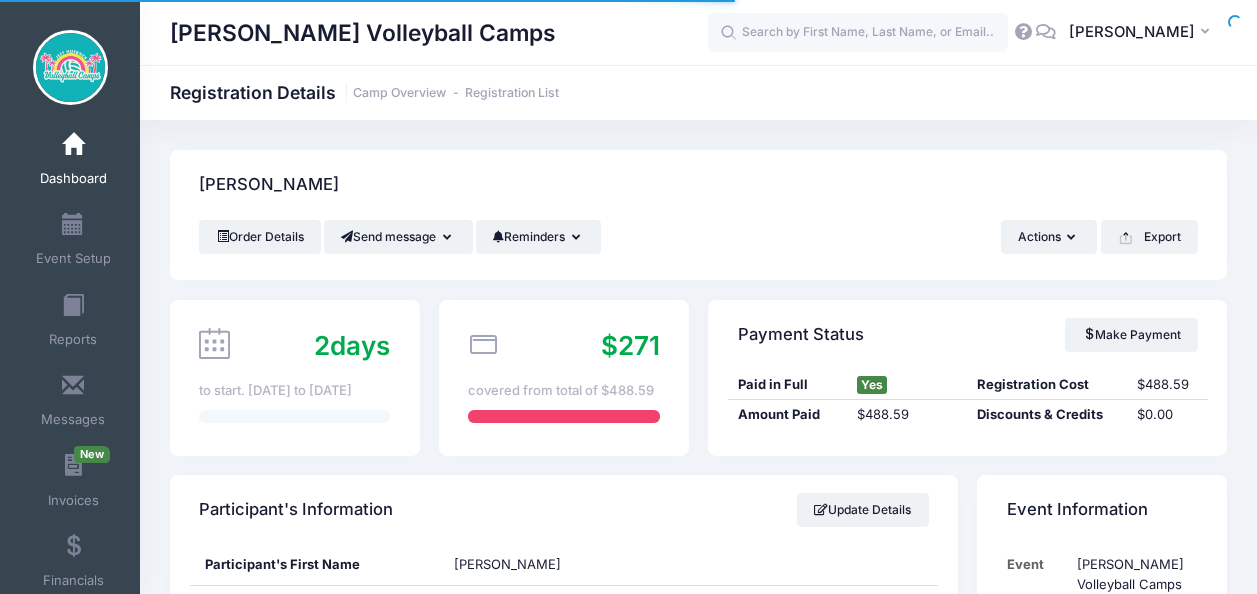 scroll, scrollTop: 0, scrollLeft: 0, axis: both 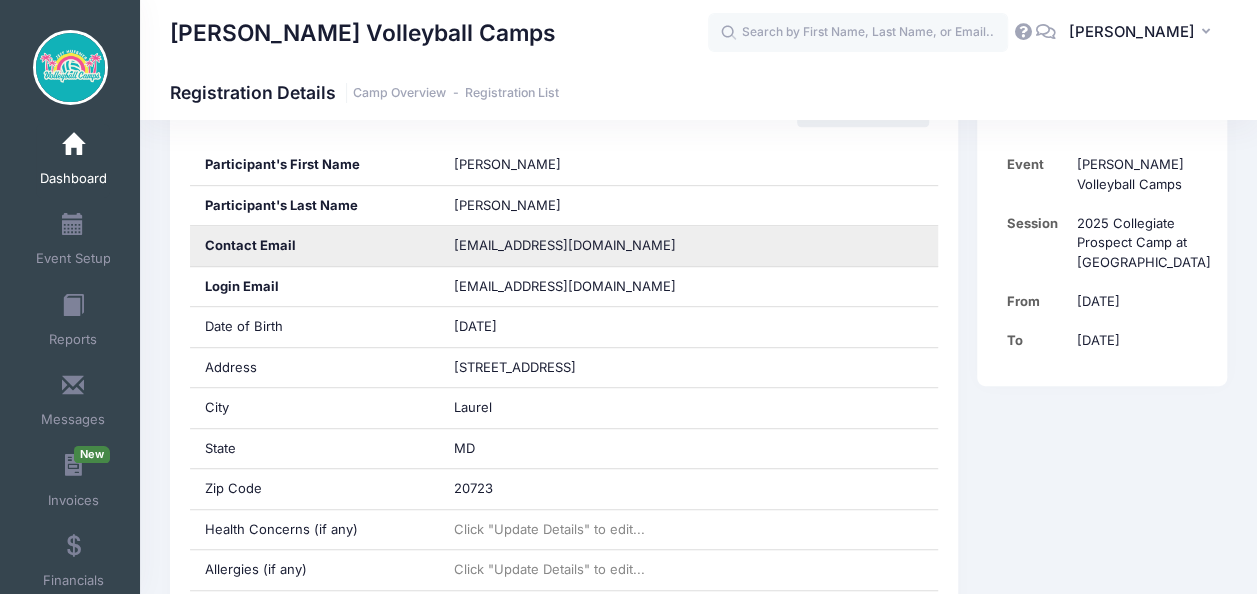 click on "lillianisanchez316@gmail.com" at bounding box center (688, 246) 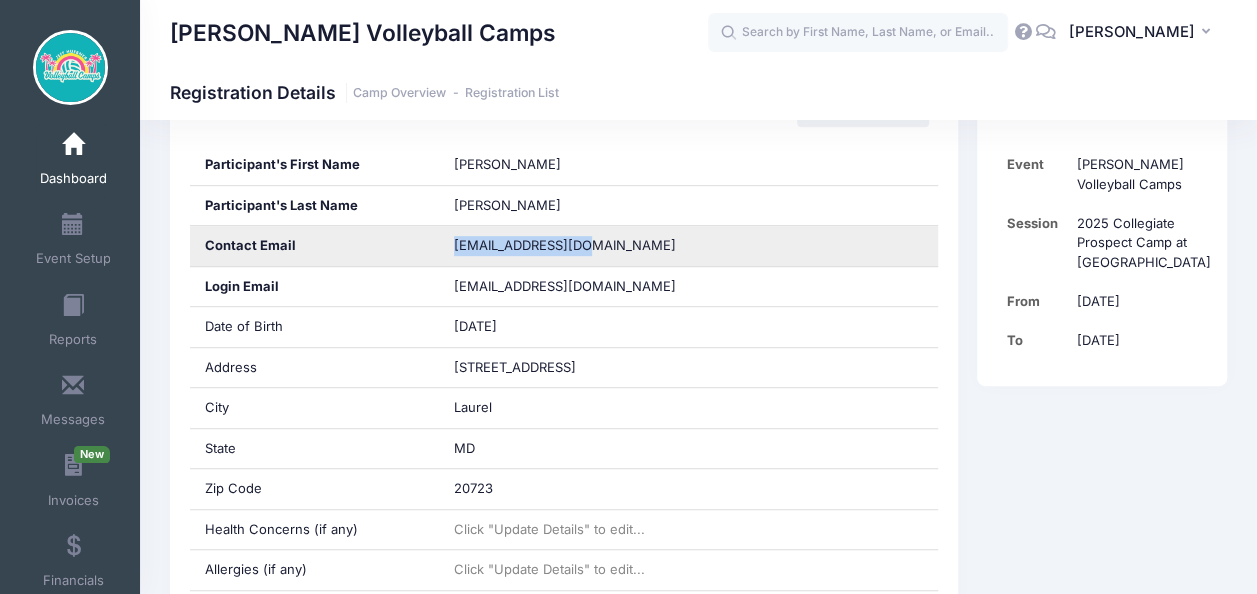 click on "lillianisanchez316@gmail.com" at bounding box center (688, 246) 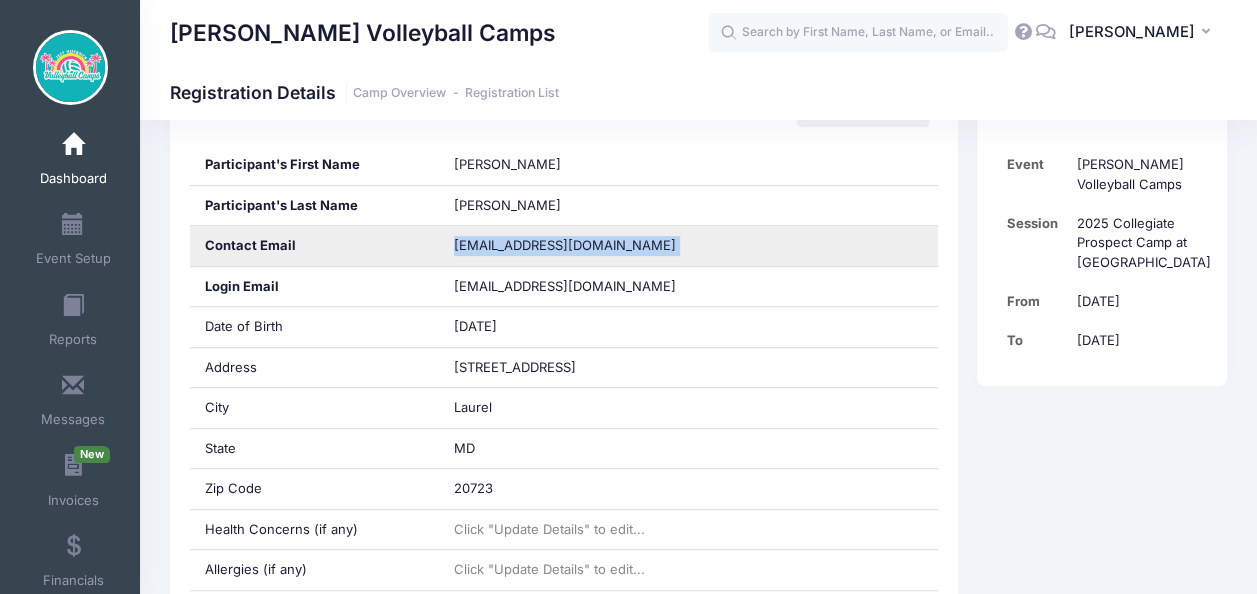 click on "[EMAIL_ADDRESS][DOMAIN_NAME]" at bounding box center [688, 246] 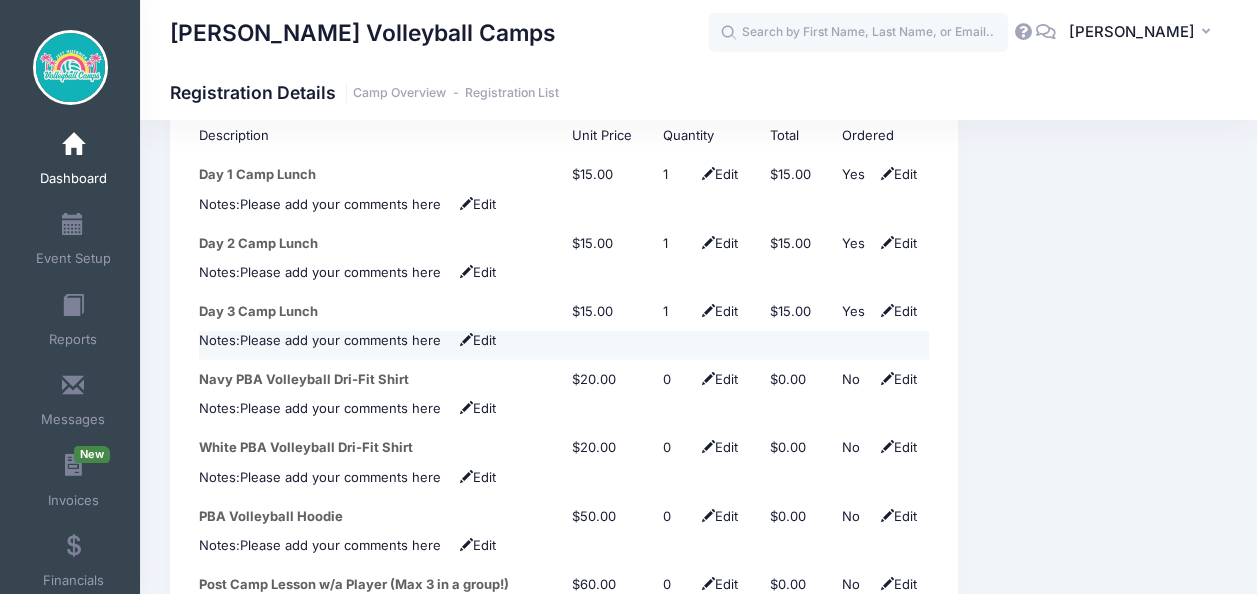 scroll, scrollTop: 2300, scrollLeft: 0, axis: vertical 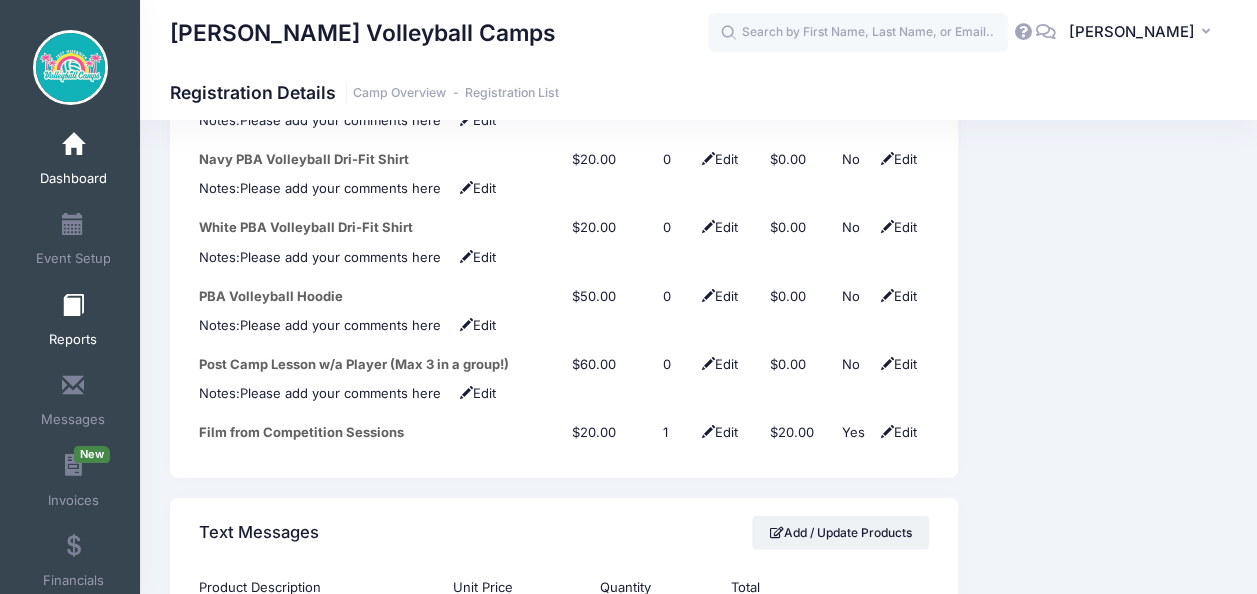 click on "Reports" at bounding box center (73, 322) 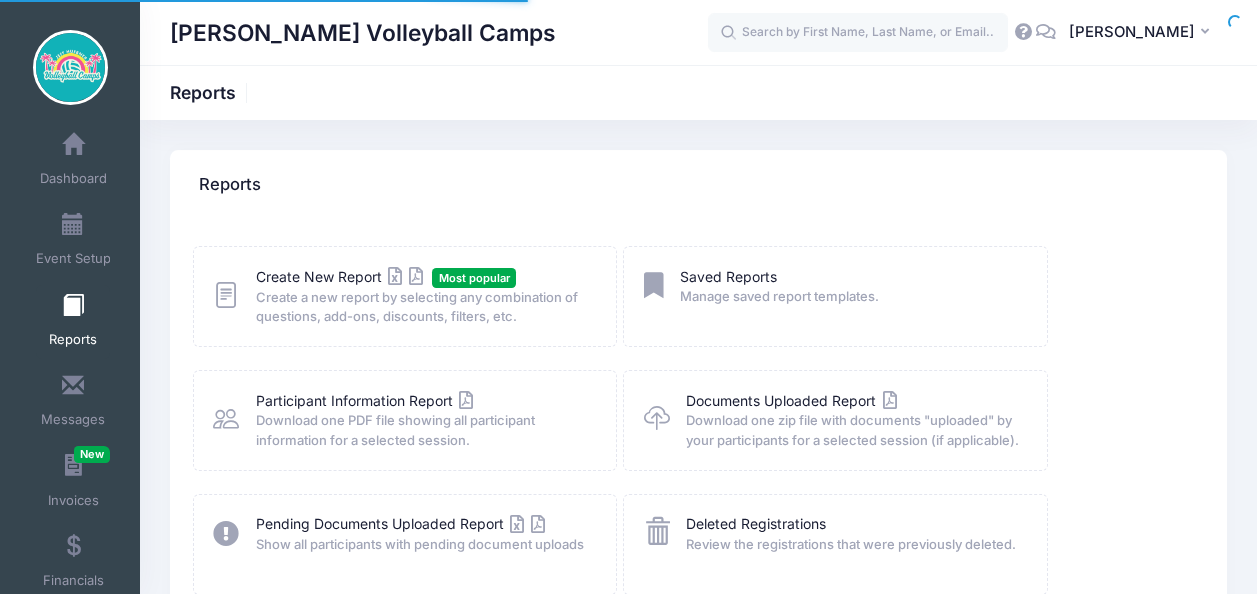 scroll, scrollTop: 0, scrollLeft: 0, axis: both 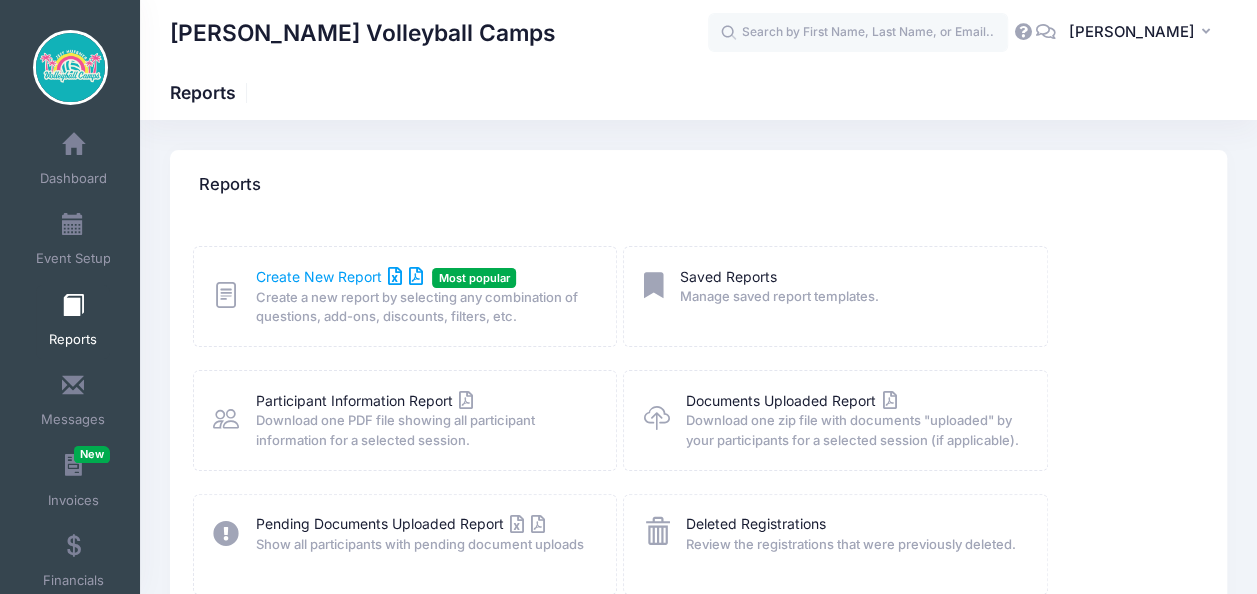 click on "Create New Report" at bounding box center (339, 276) 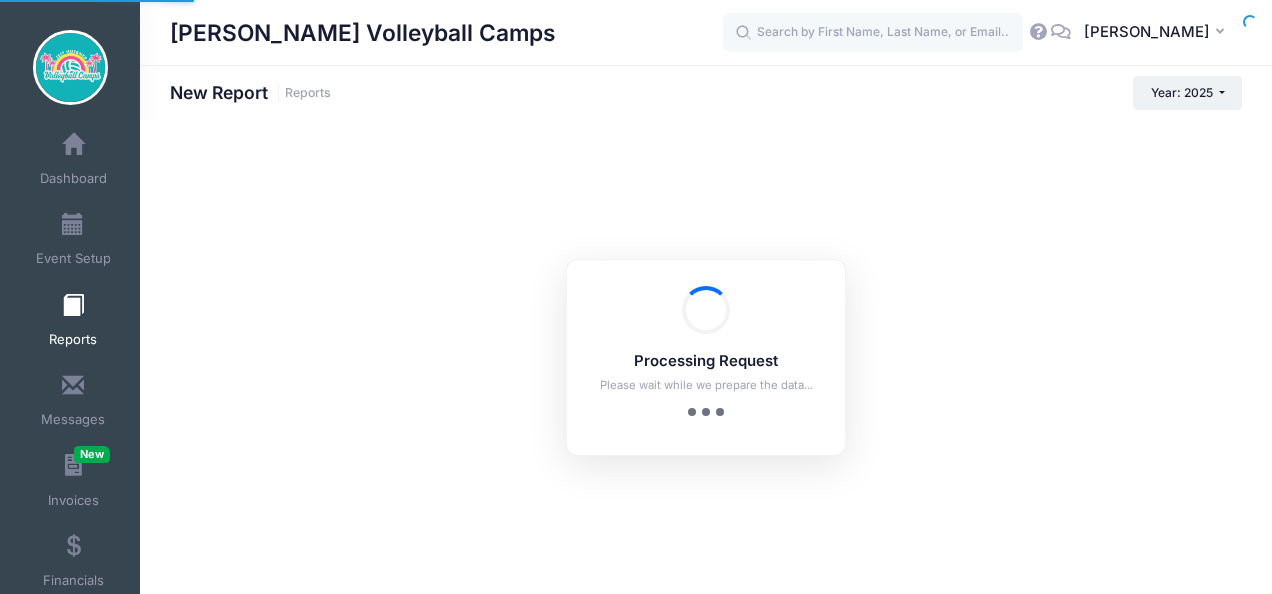 scroll, scrollTop: 0, scrollLeft: 0, axis: both 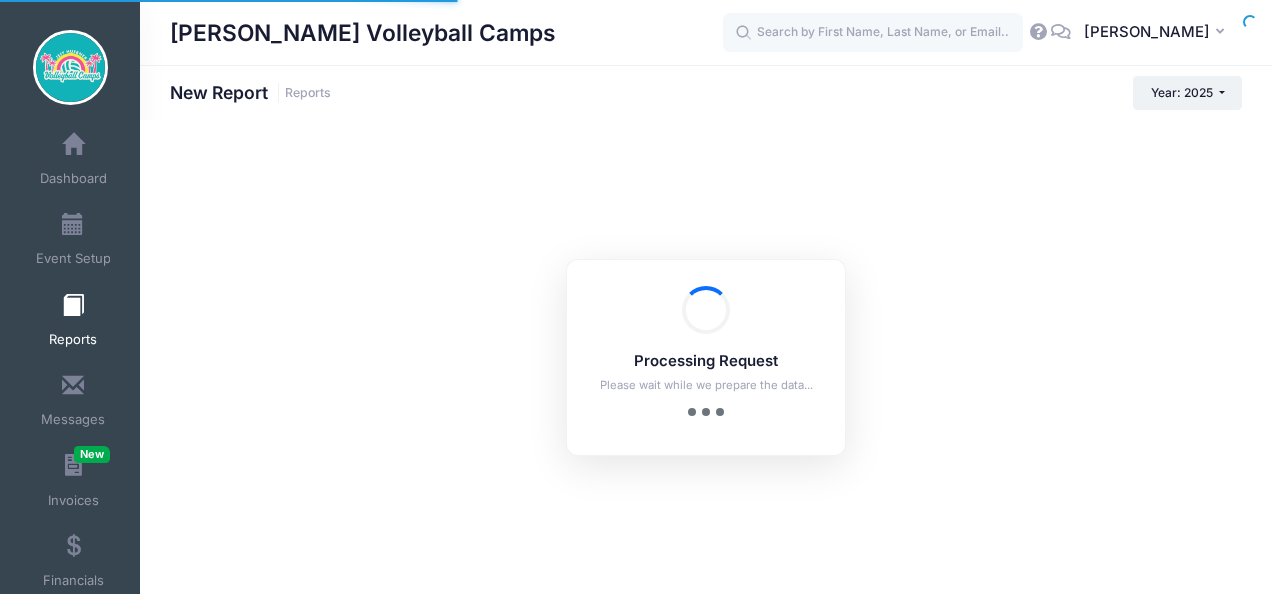 checkbox on "true" 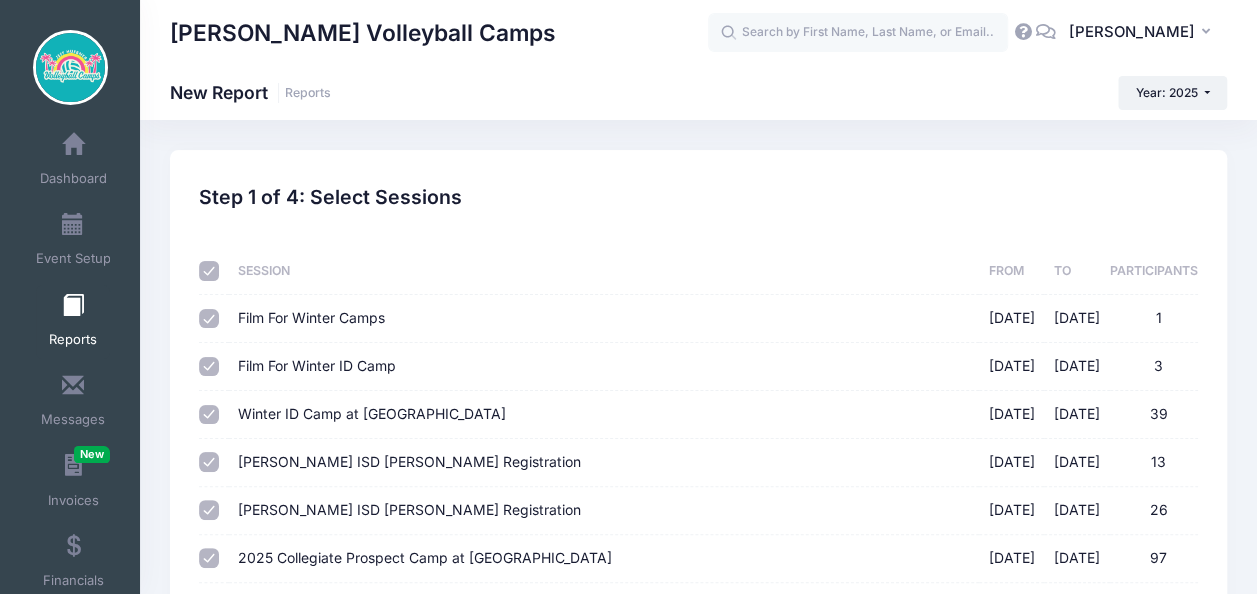 click at bounding box center [209, 271] 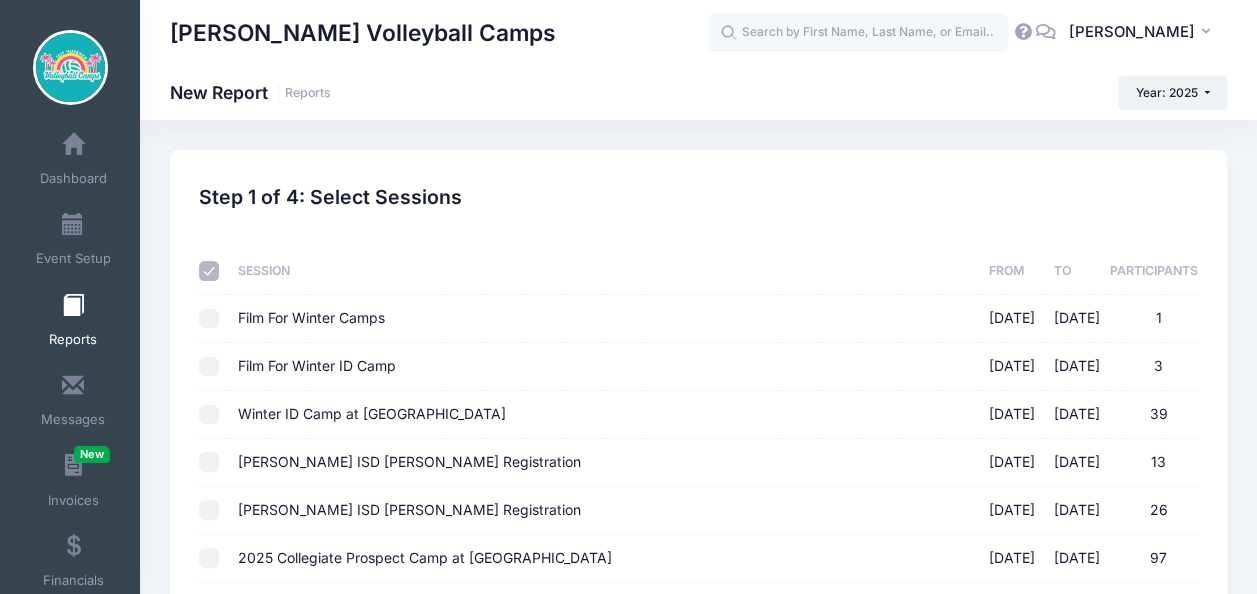 checkbox on "false" 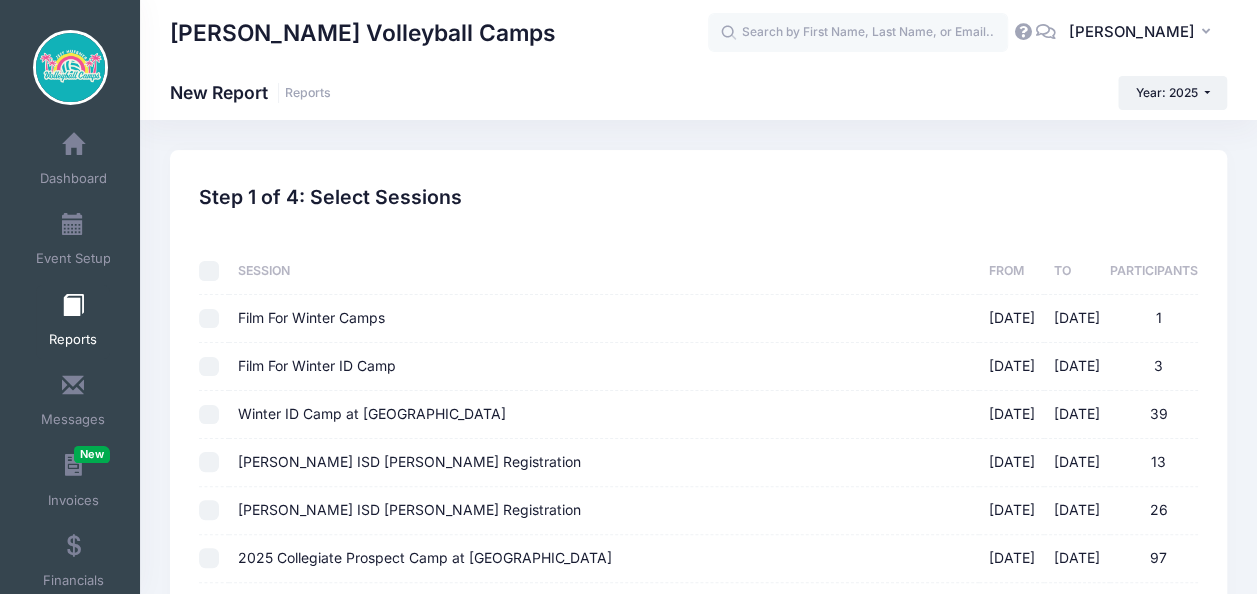 checkbox on "false" 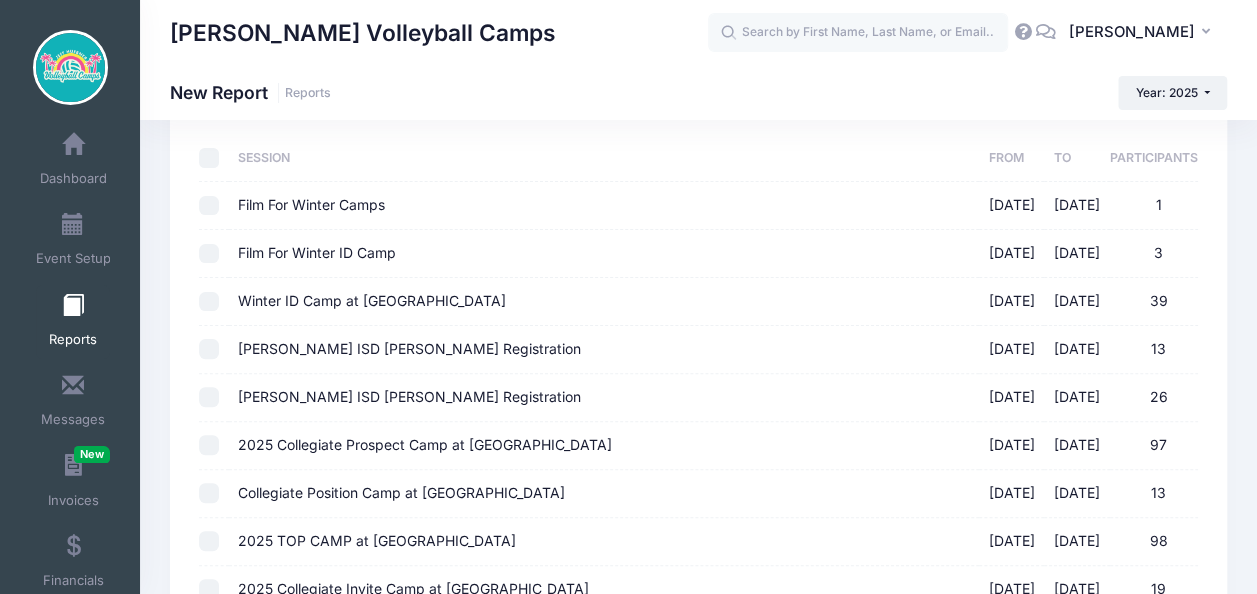 scroll, scrollTop: 200, scrollLeft: 0, axis: vertical 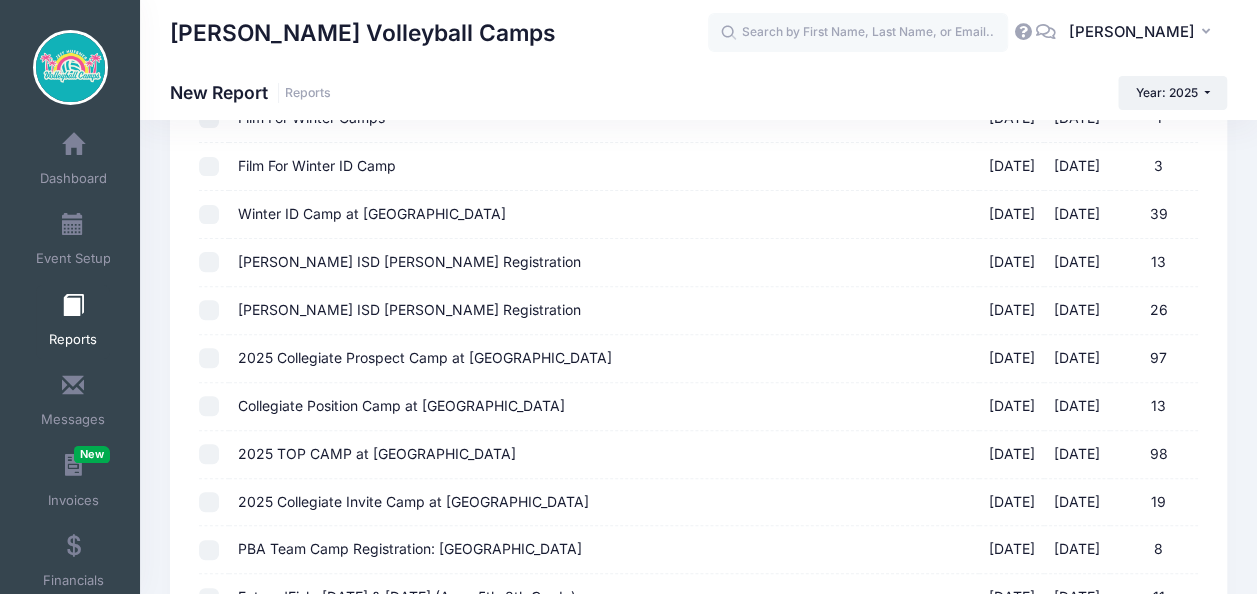 click on "2025 Collegiate Prospect Camp at Palm Beach Atlantic University 07/18/2025 - 07/20/2025  97" at bounding box center (209, 358) 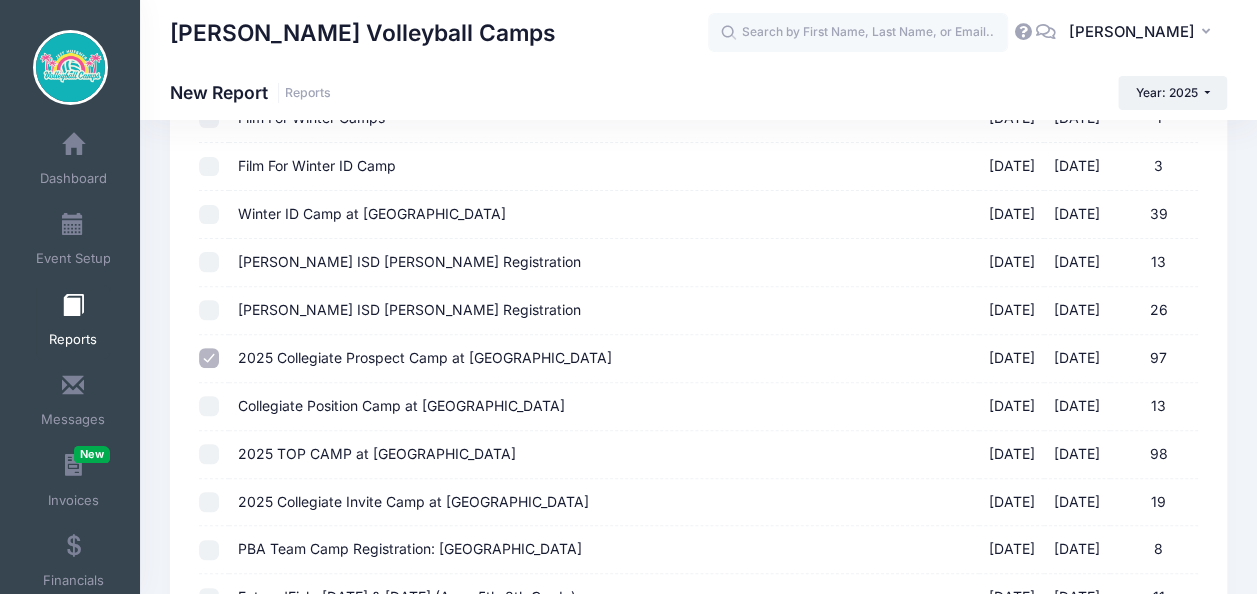 click on "Collegiate Position Camp at Palm Beach Atlantic University 07/18/2025 - 07/20/2025  13" at bounding box center (209, 406) 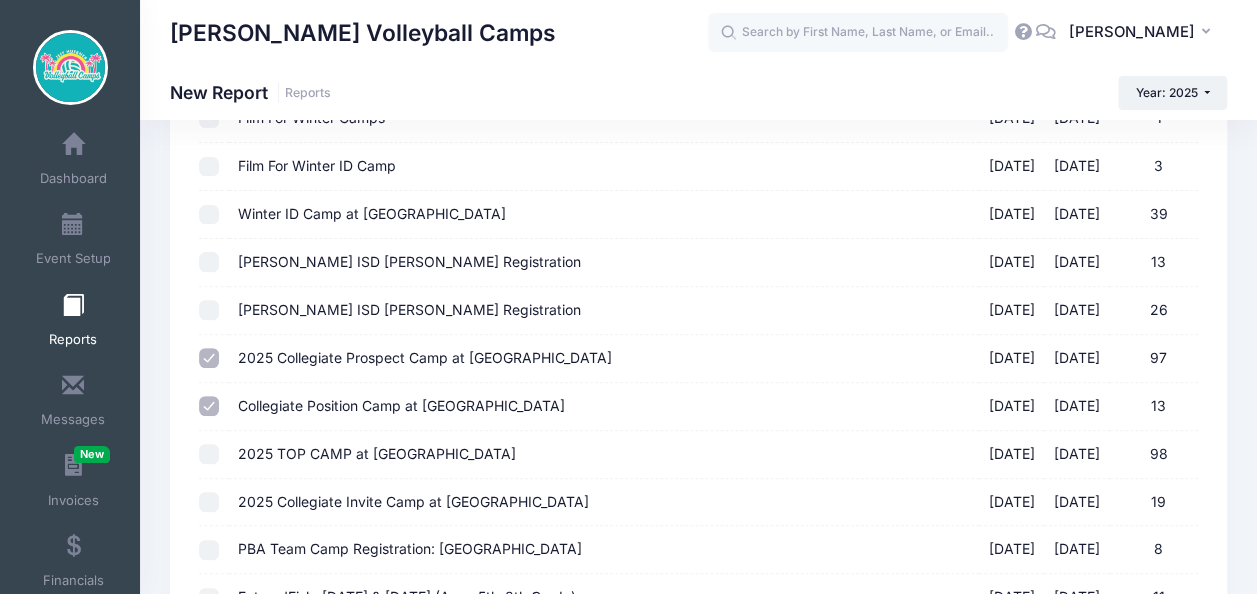 click on "2025 TOP CAMP at Palm Beach Atlantic University 07/23/2025 - 07/25/2025  98" at bounding box center (209, 454) 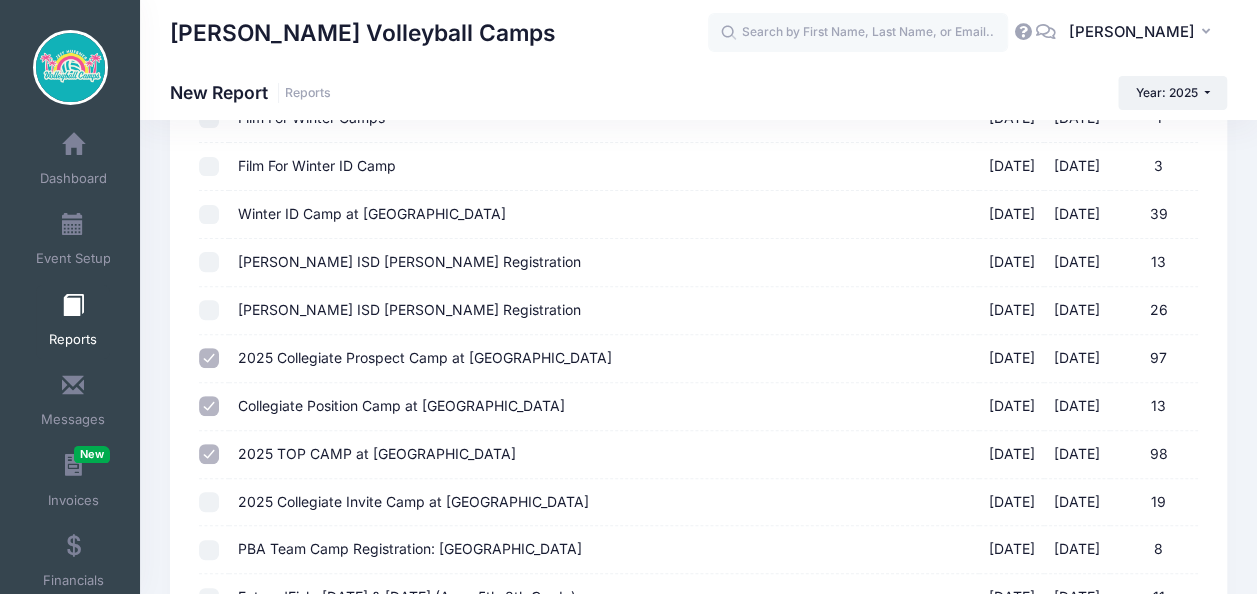 click on "2025 Collegiate Invite Camp at Palm Beach Atlantic University 07/26/2025 - 07/27/2025  19" at bounding box center (209, 502) 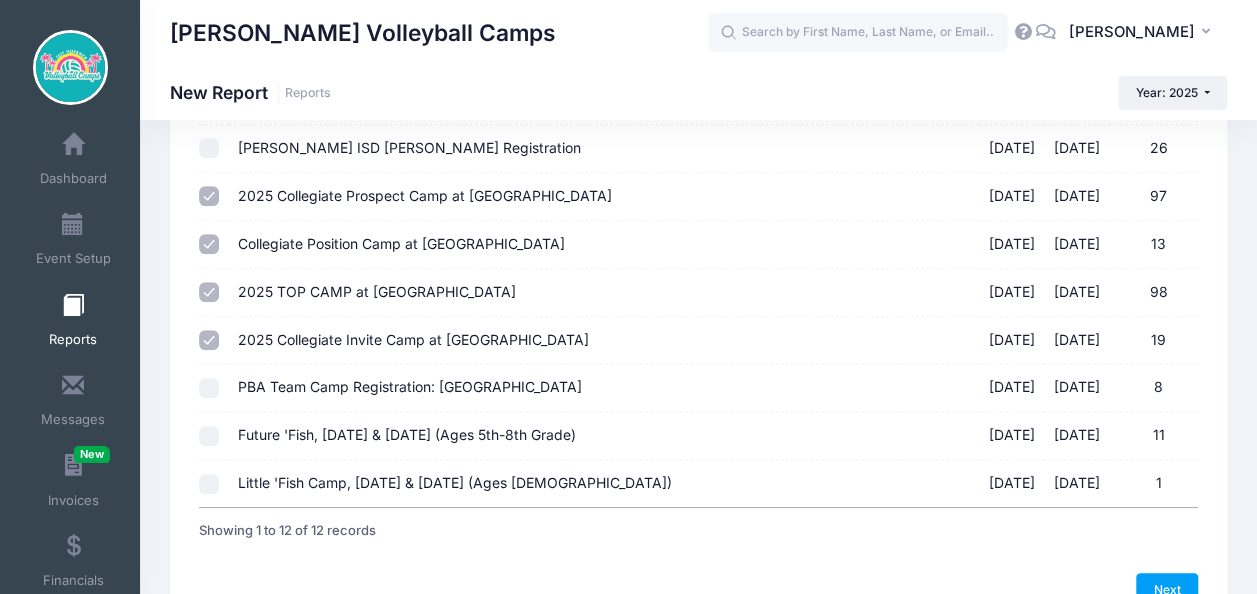 scroll, scrollTop: 473, scrollLeft: 0, axis: vertical 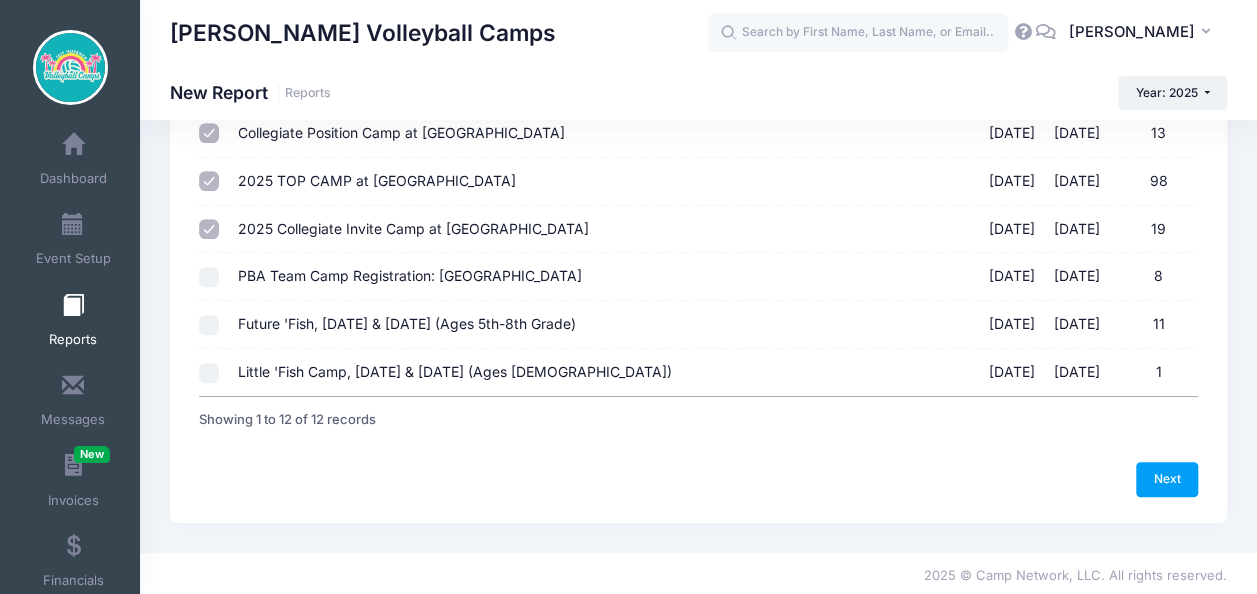 drag, startPoint x: 214, startPoint y: 279, endPoint x: 222, endPoint y: 293, distance: 16.124516 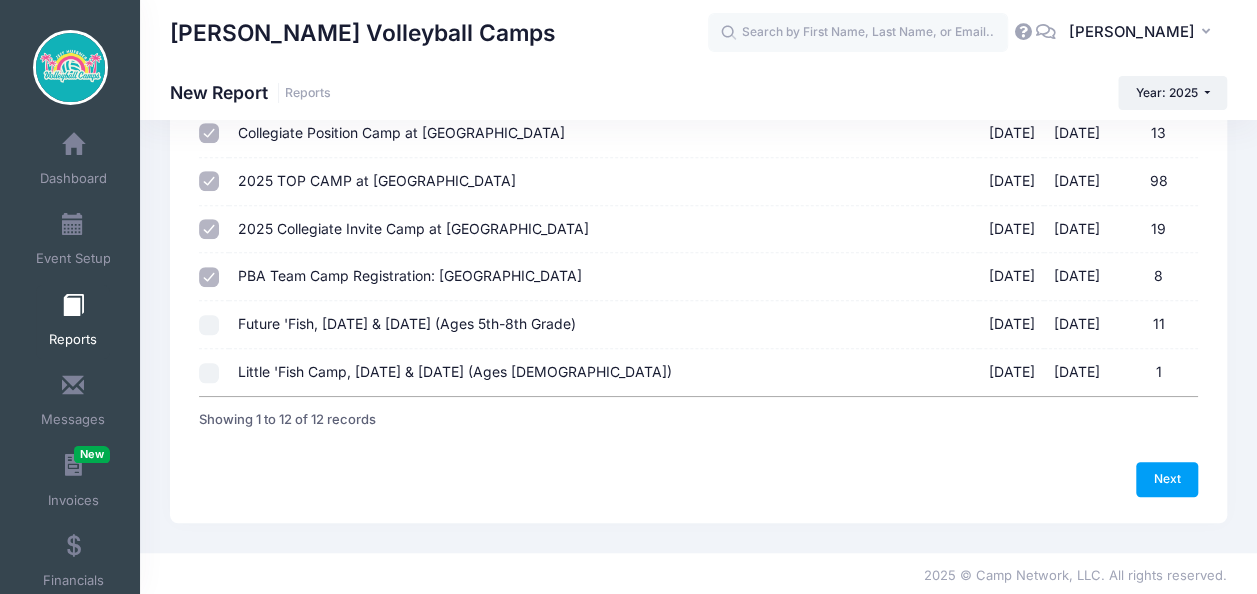 click on "Future 'Fish, July 29 & 30 (Ages 5th-8th Grade) 07/29/2025 - 07/30/2025  11" at bounding box center [209, 325] 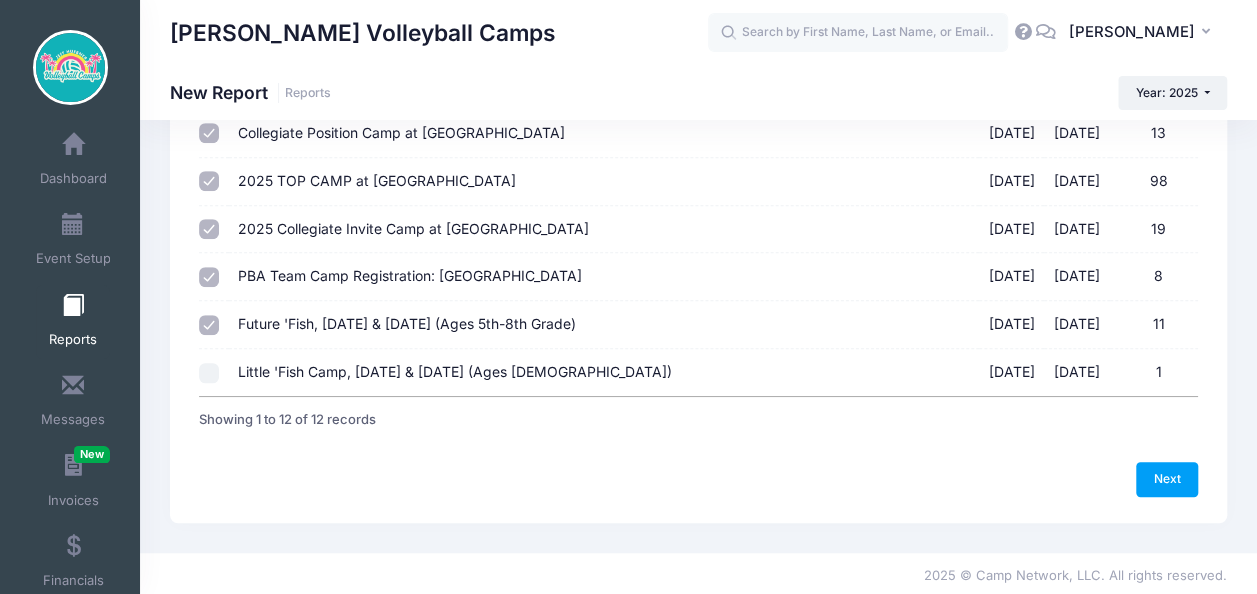 click on "Little 'Fish Camp, July 29 & 30 (Ages 4-9) 07/29/2025 - 07/30/2025  1" at bounding box center [209, 373] 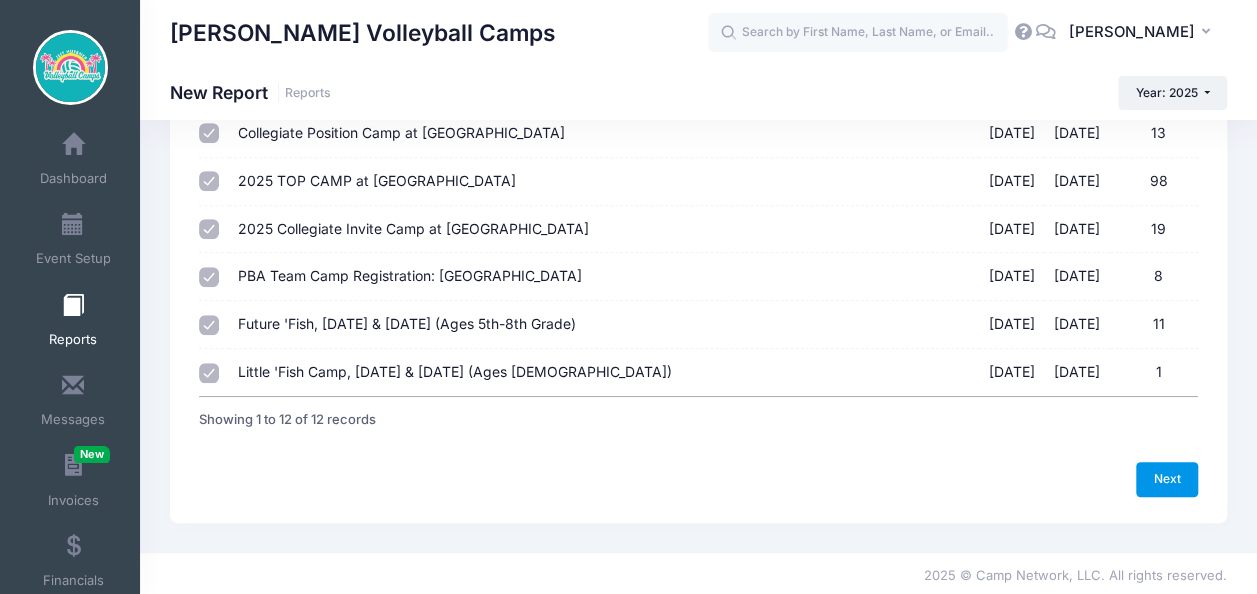 drag, startPoint x: 1174, startPoint y: 484, endPoint x: 844, endPoint y: 435, distance: 333.61804 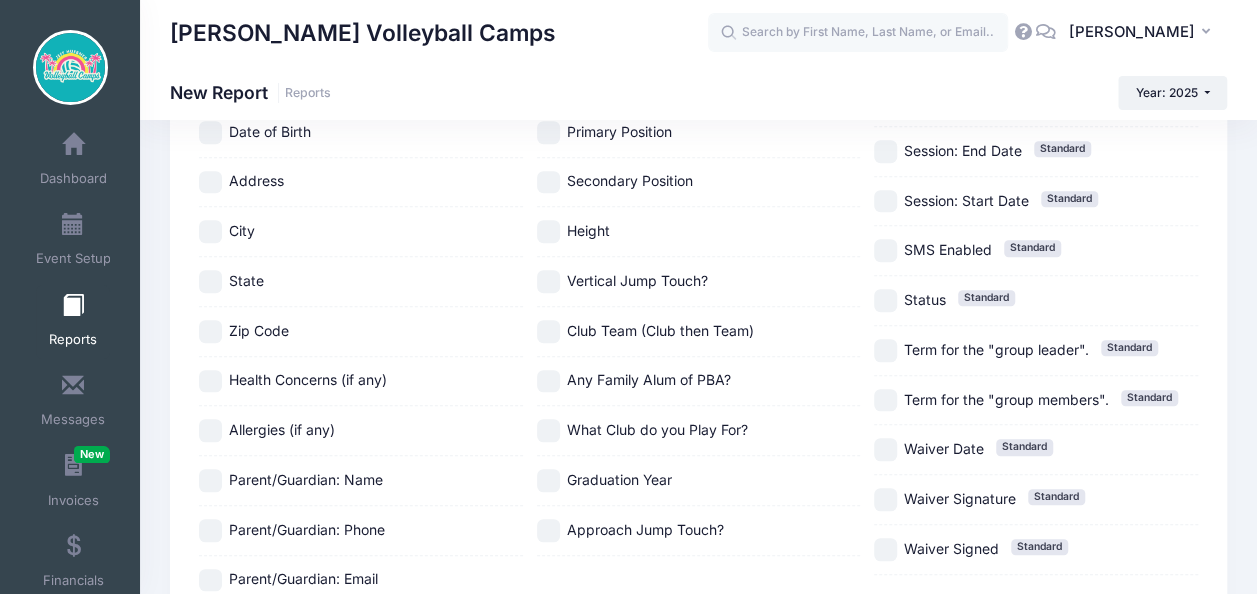 scroll, scrollTop: 0, scrollLeft: 0, axis: both 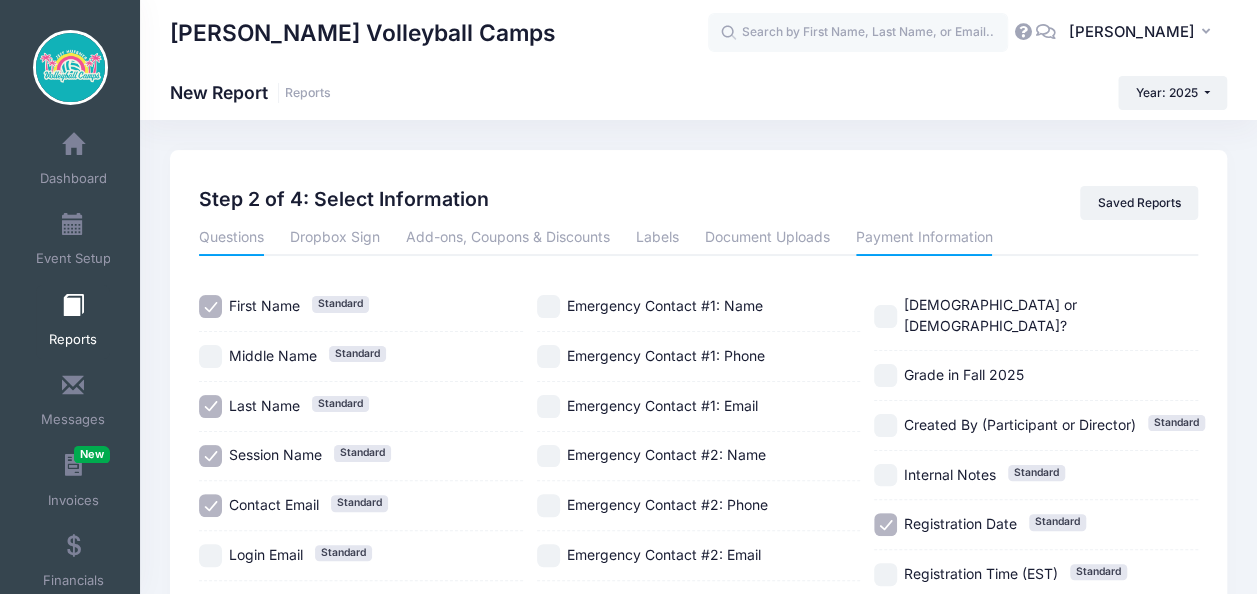 click on "Payment Information" at bounding box center (924, 238) 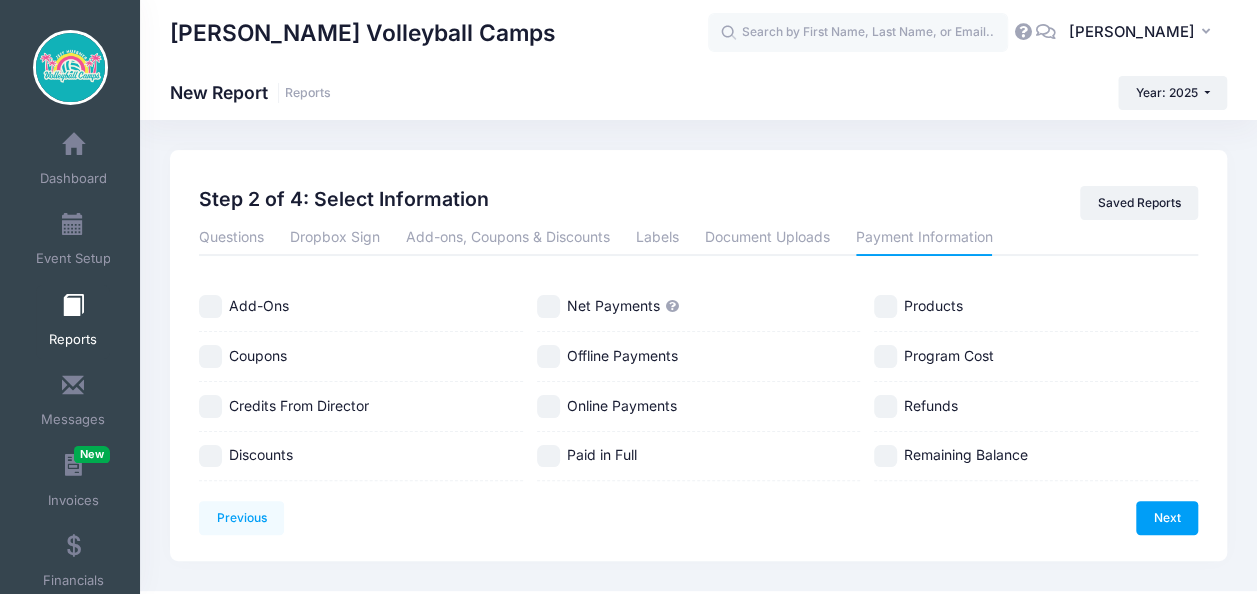 click on "Net Payments" at bounding box center [548, 306] 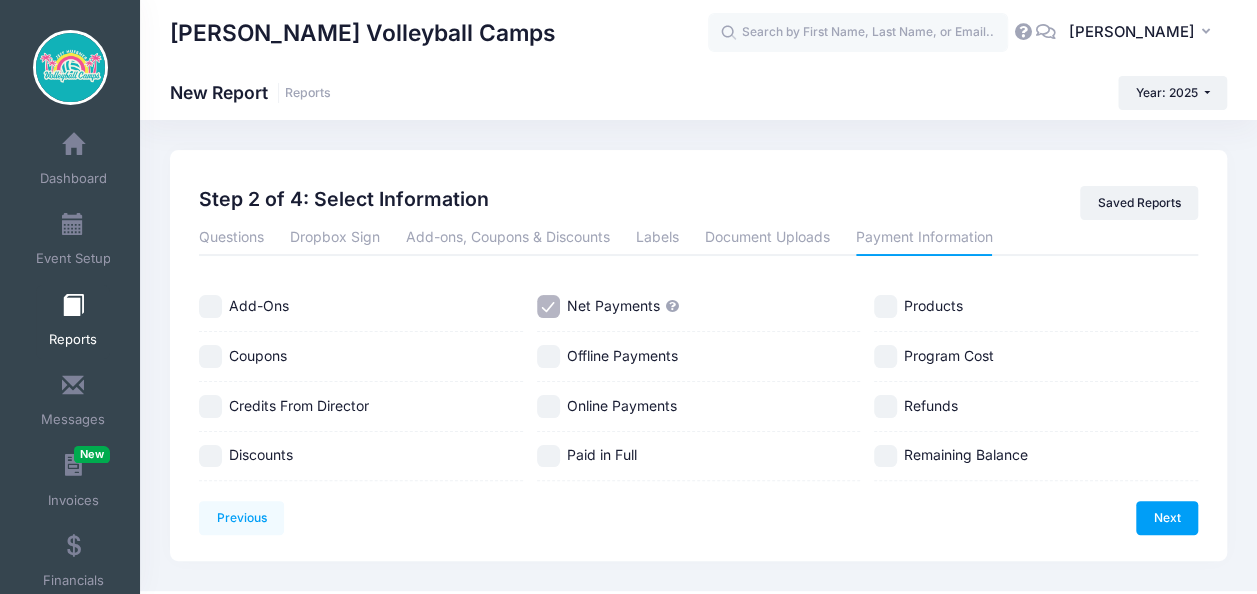 click on "Remaining Balance" at bounding box center (885, 456) 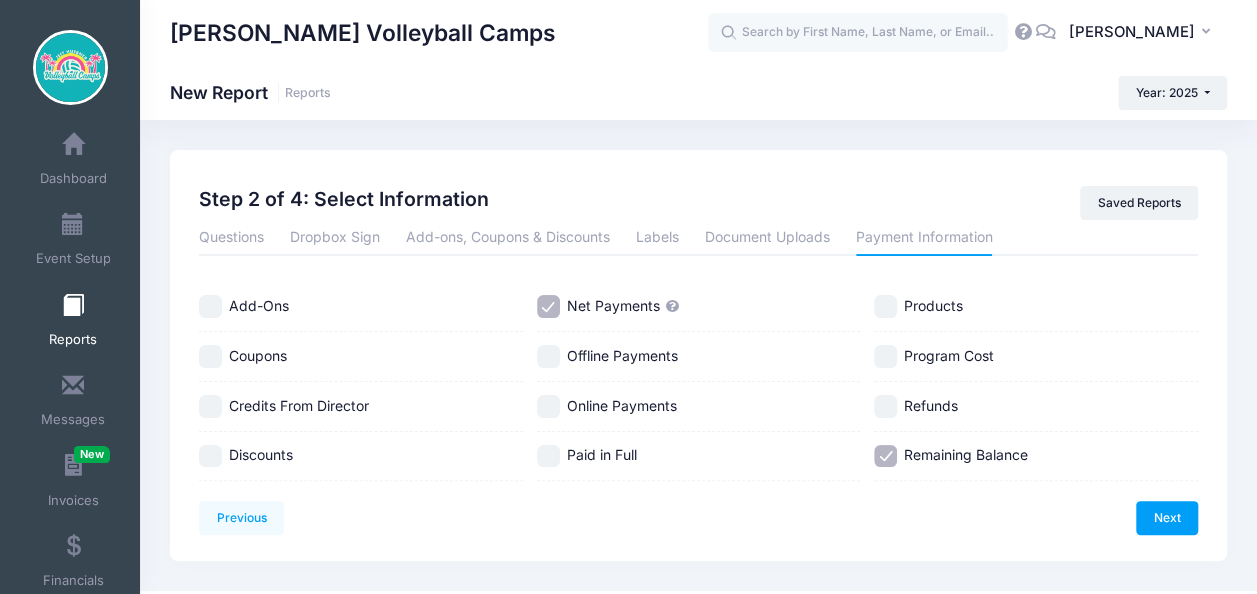 click on "Refunds" at bounding box center [885, 406] 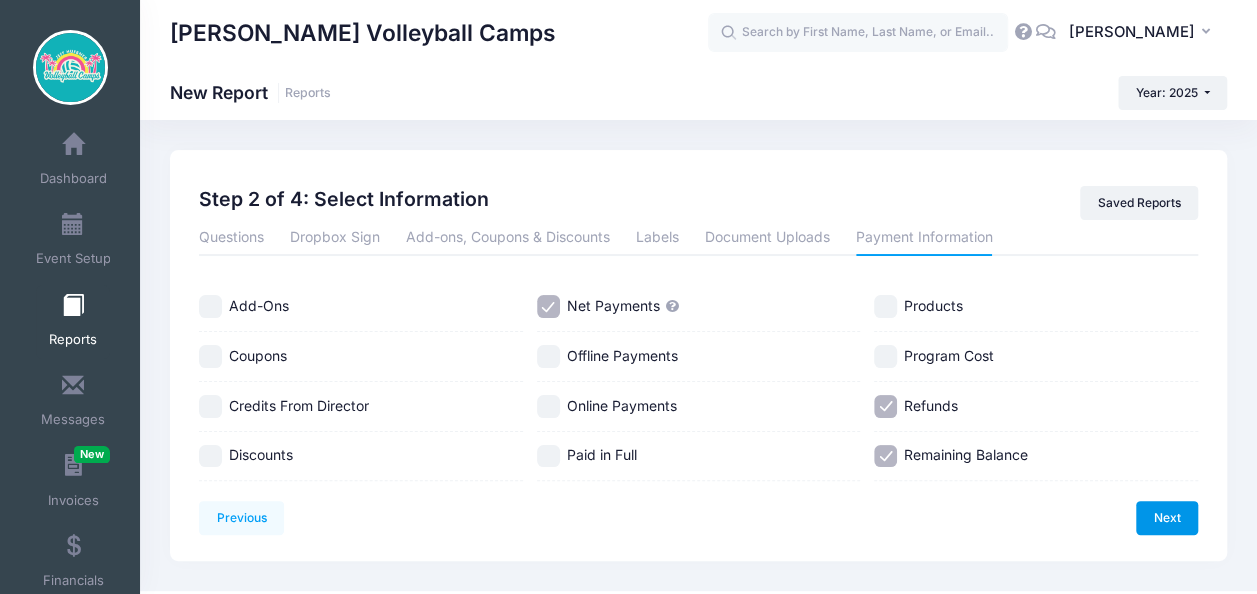 click on "Next" at bounding box center (1167, 518) 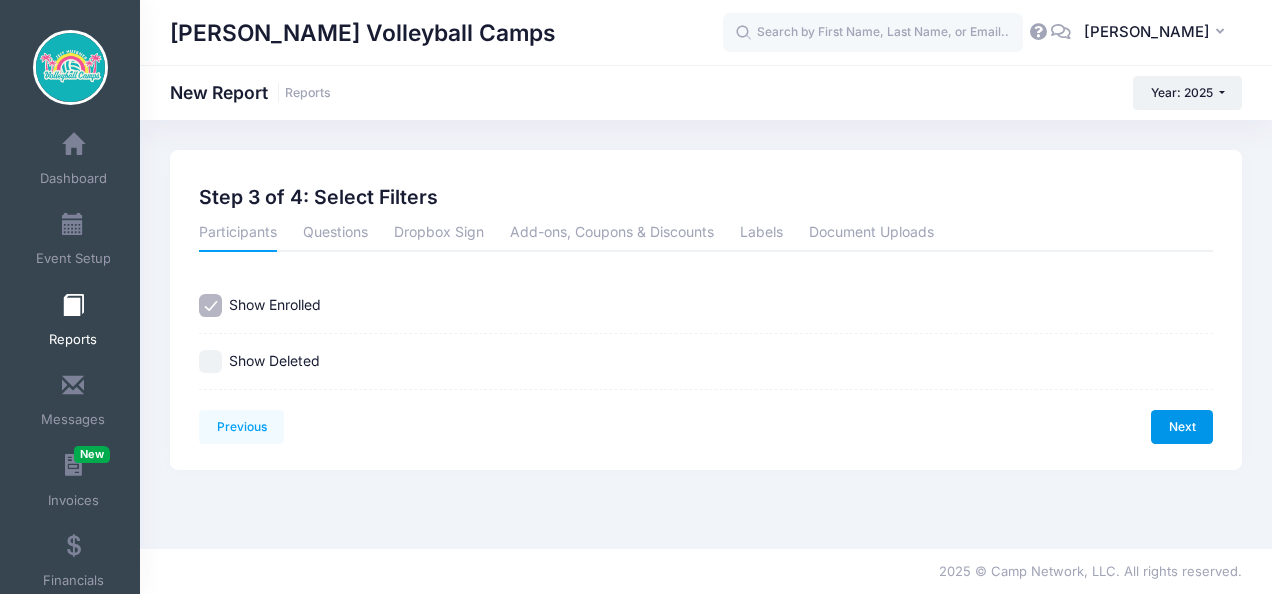click on "Next" at bounding box center [1182, 427] 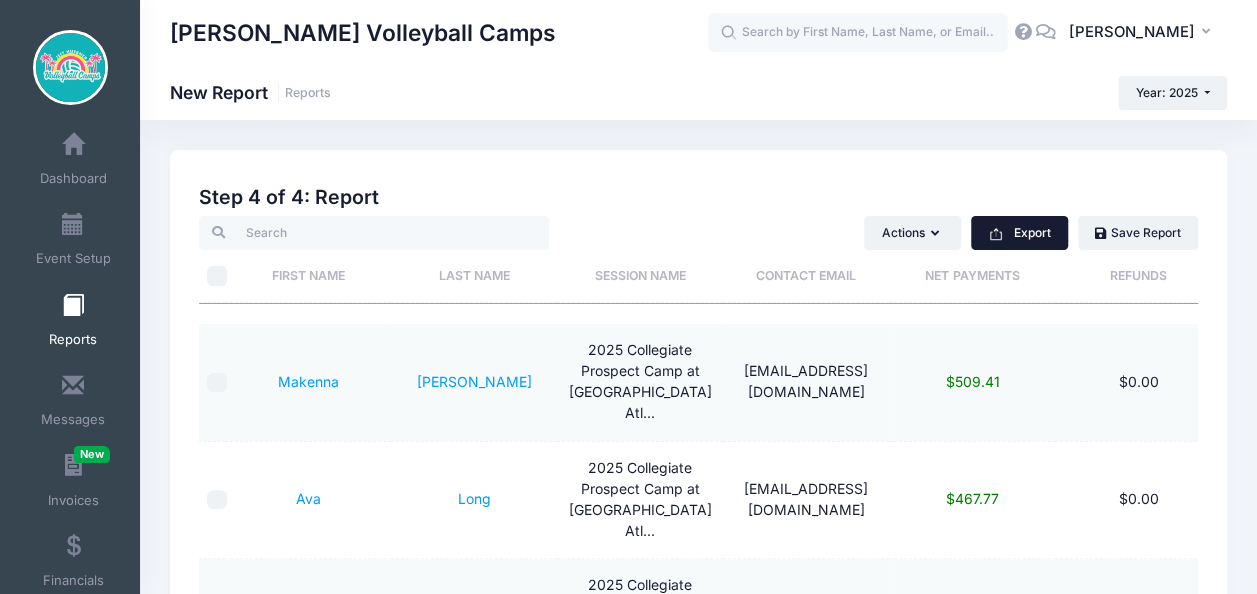 click on "Export" at bounding box center (1019, 233) 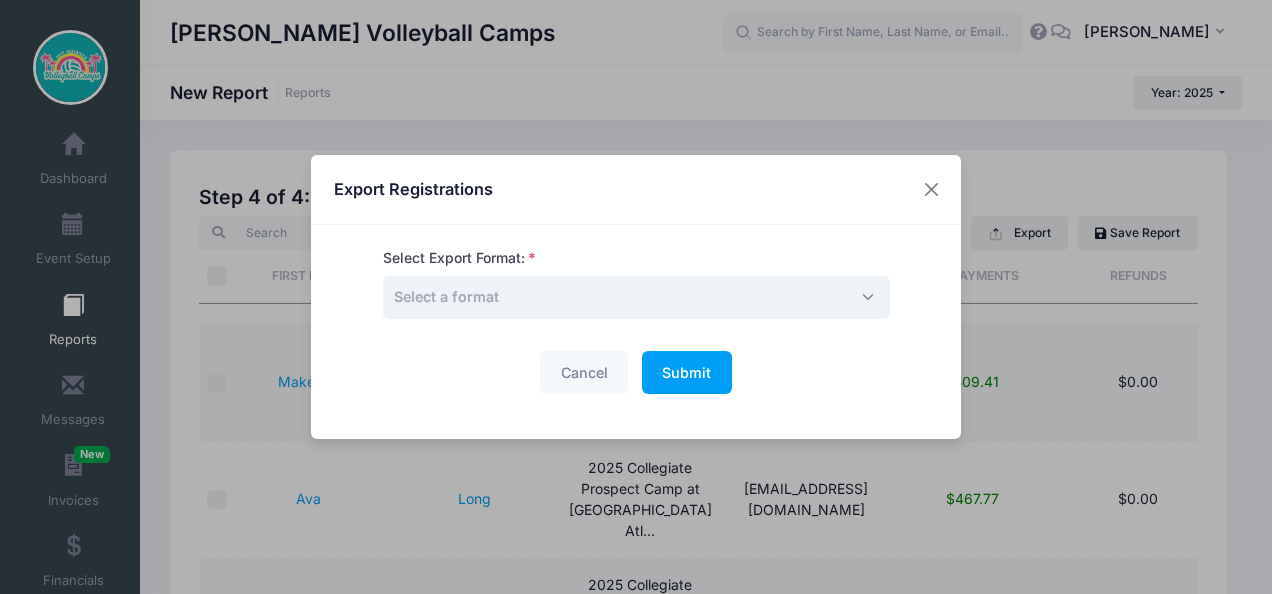 click on "Select a format" at bounding box center [636, 297] 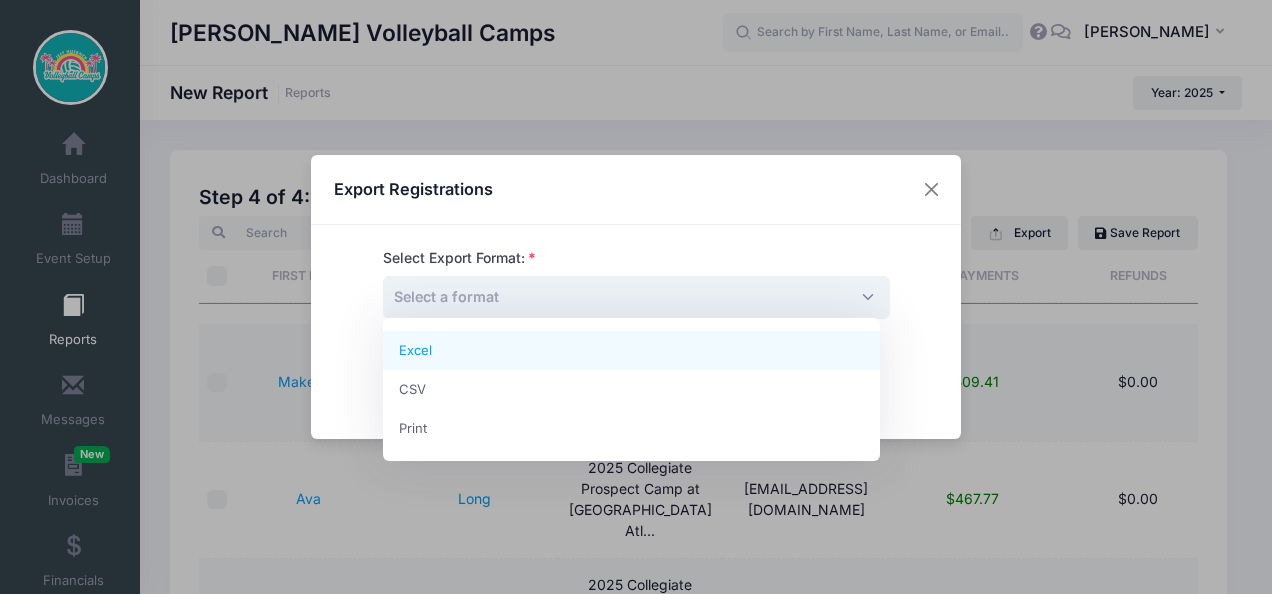 select on "excel" 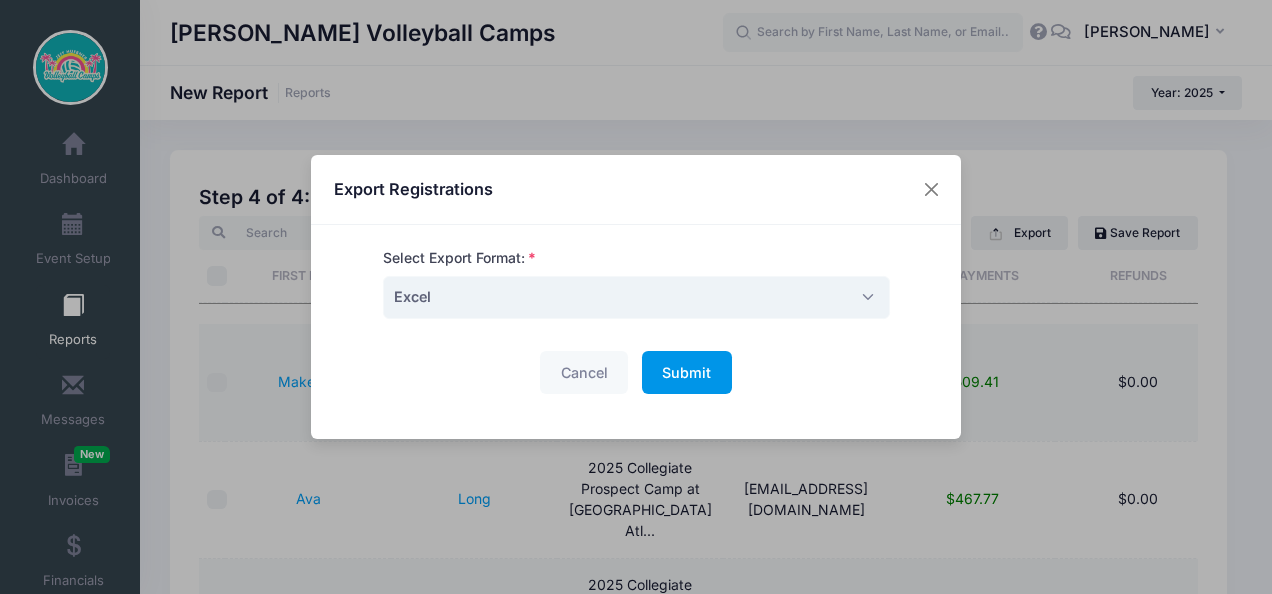 click on "Submit
Please wait..." at bounding box center [687, 372] 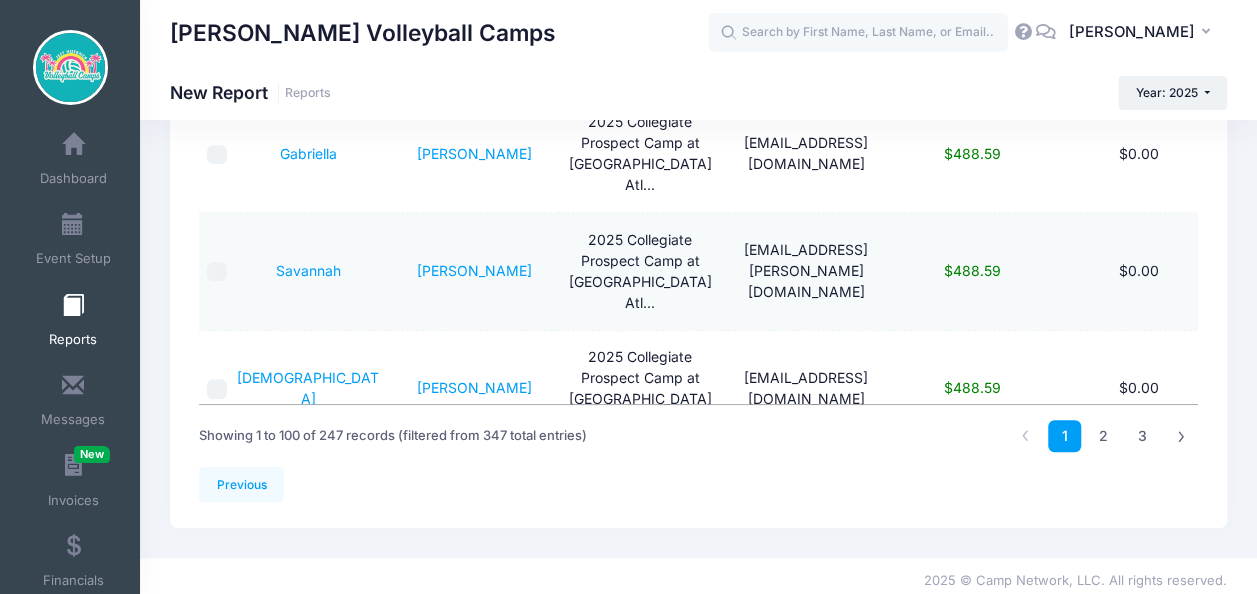 scroll, scrollTop: 0, scrollLeft: 0, axis: both 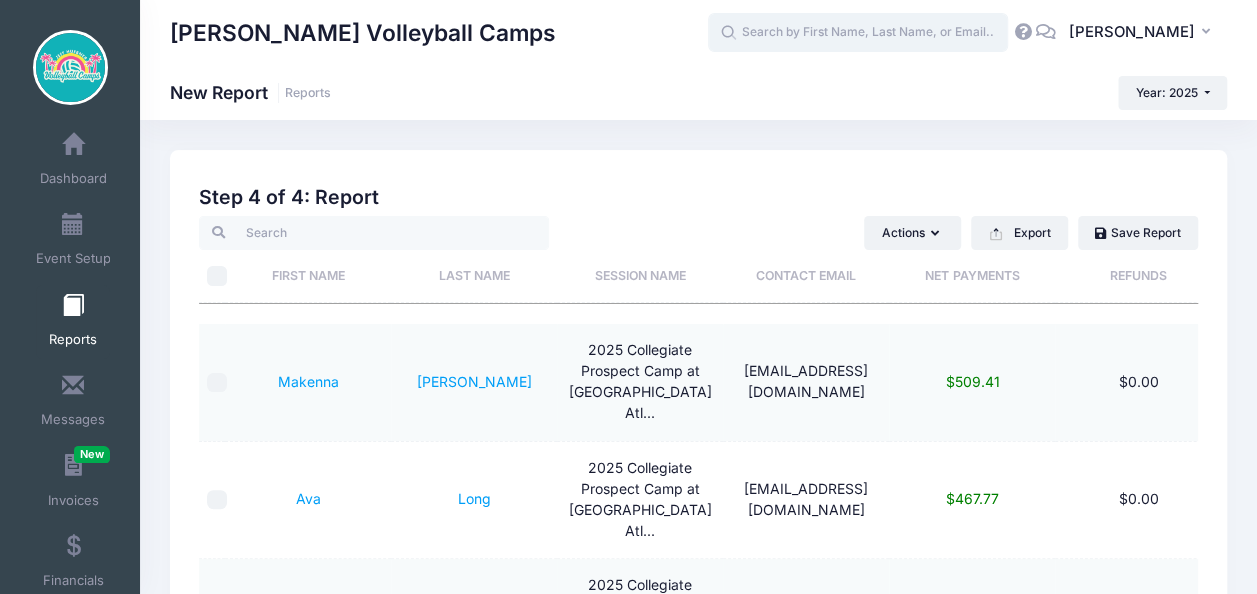 click at bounding box center [858, 33] 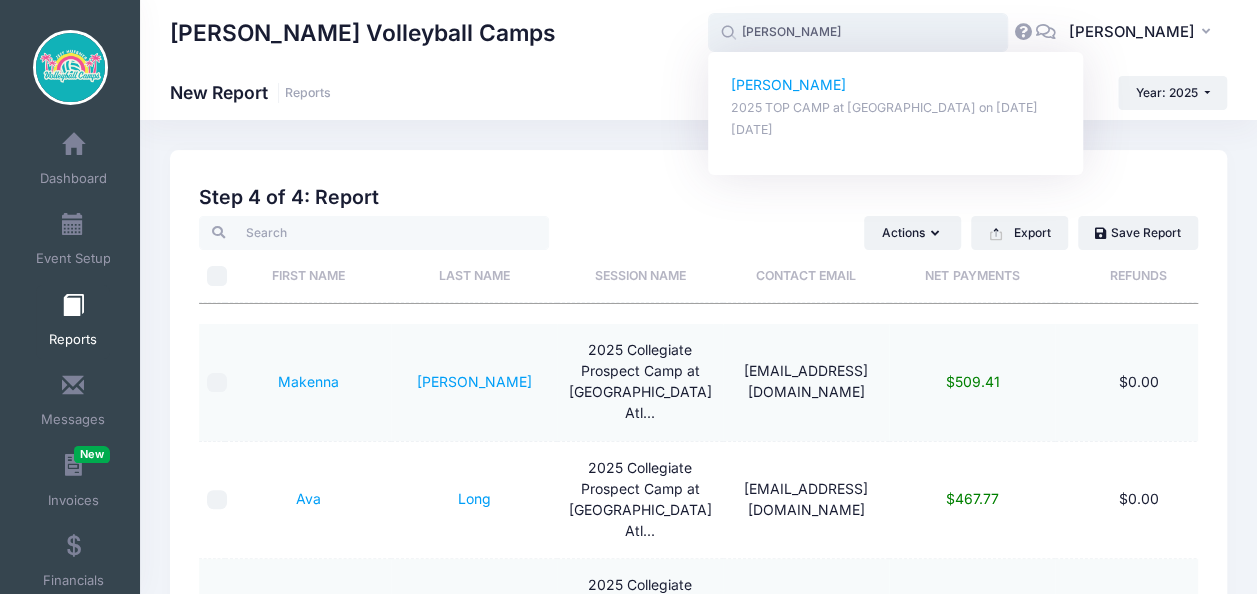 click on "2025 TOP CAMP at Palm Beach Atlantic University on Jul-23, 2025" at bounding box center [896, 108] 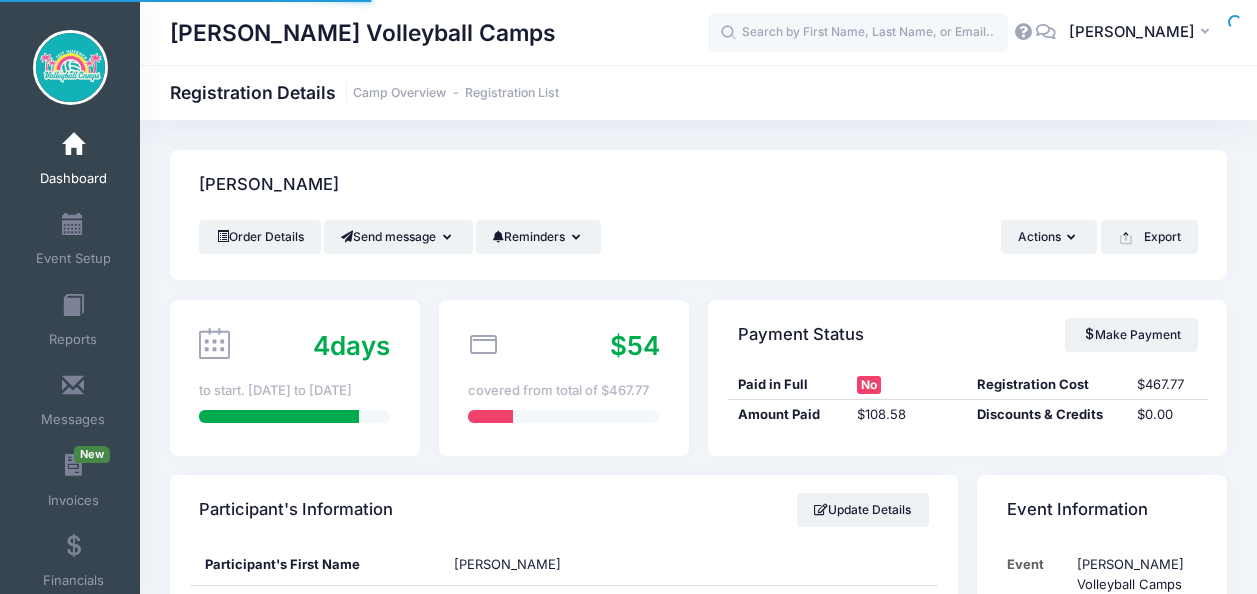 scroll, scrollTop: 0, scrollLeft: 0, axis: both 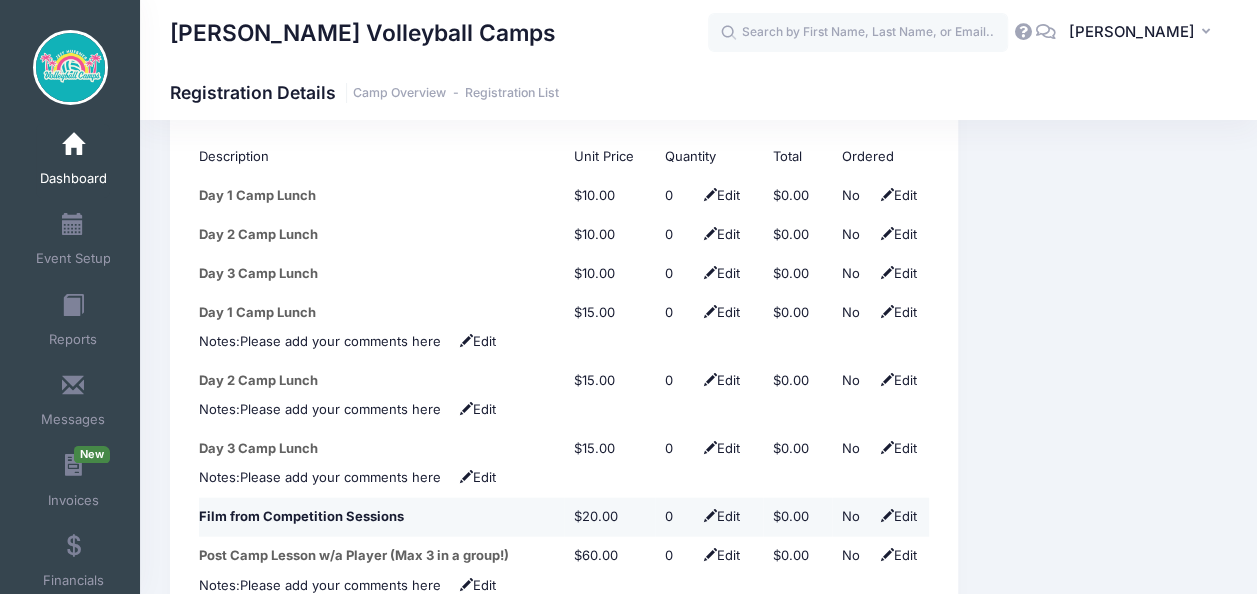click on "Edit" at bounding box center (896, 516) 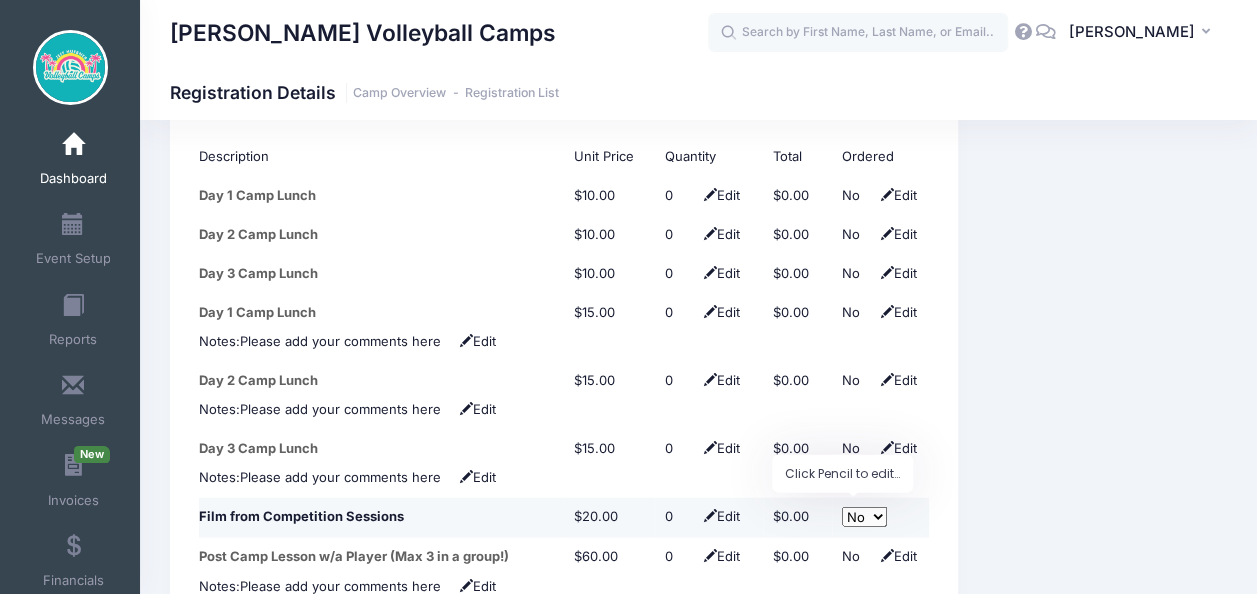 click on "No Yes" at bounding box center [864, 517] 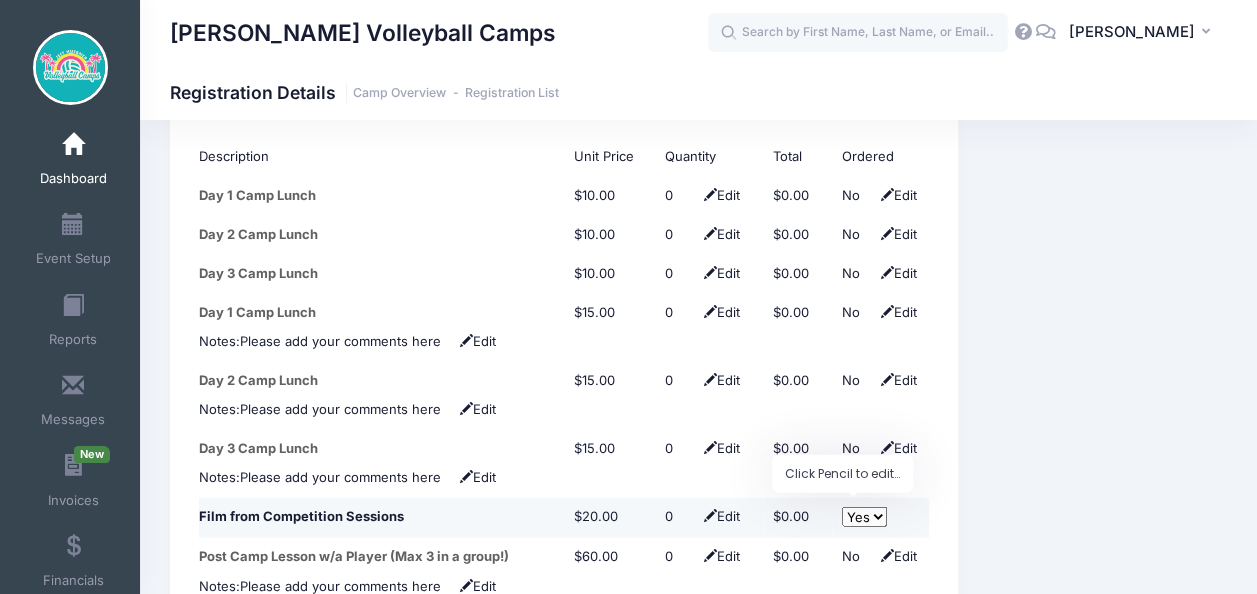 click on "No Yes" at bounding box center [864, 517] 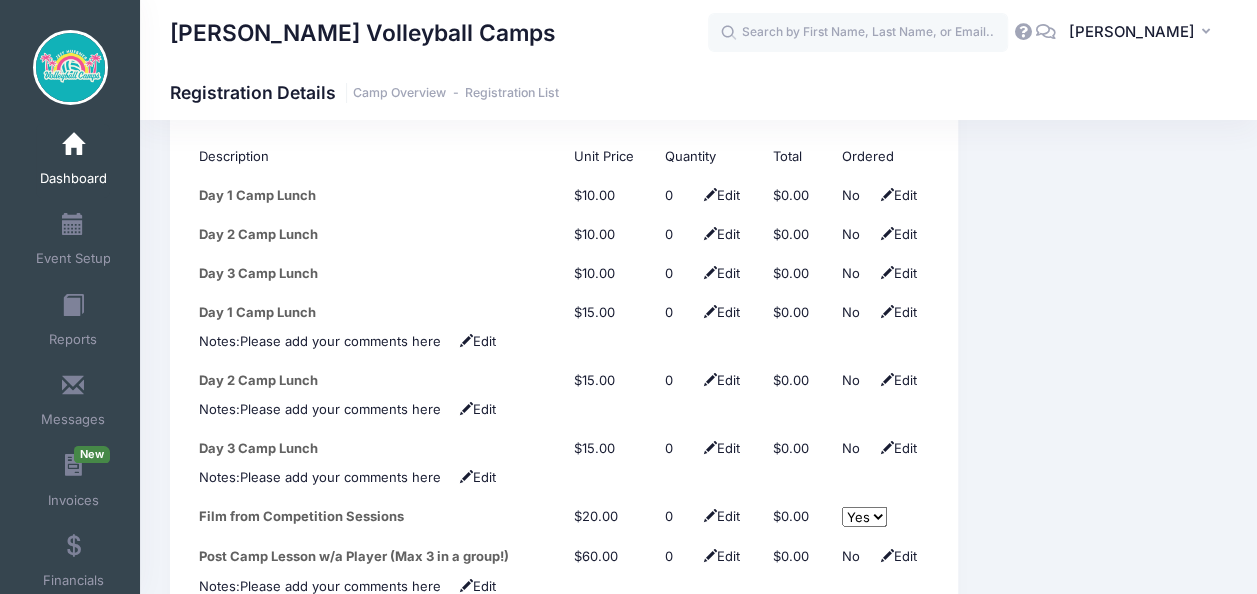 click on "Event Information
Event
Jeff Huebner Volleyball Camps
Session
2025 TOP CAMP at Palm Beach Atlantic University
From
Jul 23rd
To
Jul 25th" at bounding box center (1102, 248) 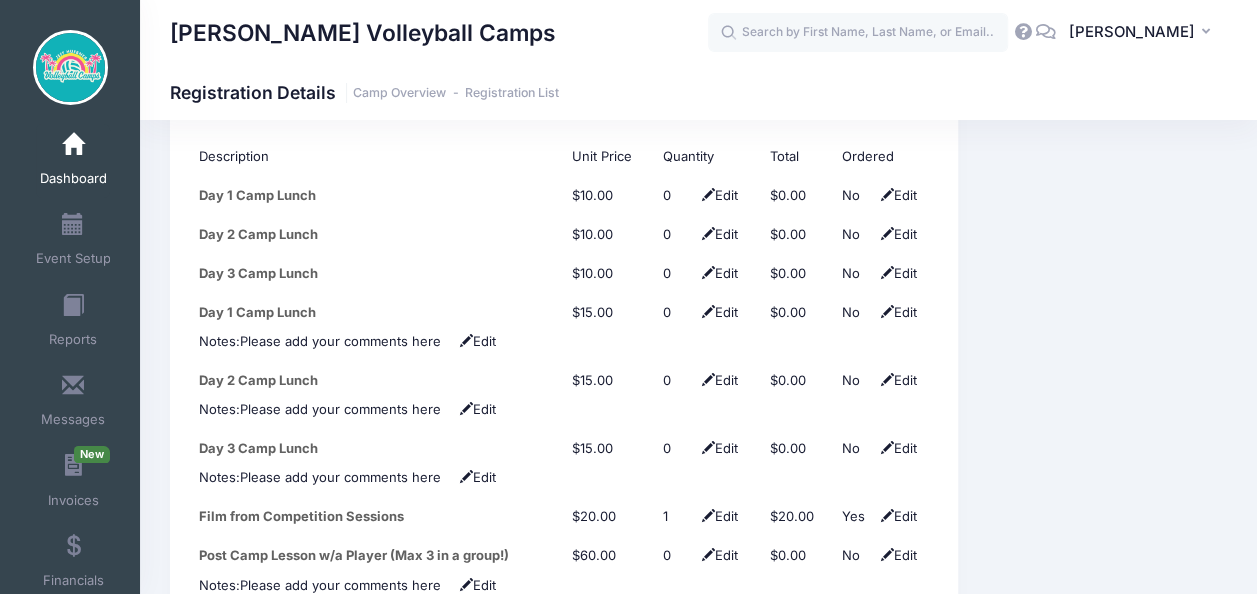 click on "Event Information
Event
Jeff Huebner Volleyball Camps
Session
2025 TOP CAMP at Palm Beach Atlantic University
From
Jul 23rd
To
Jul 25th" at bounding box center (1102, 248) 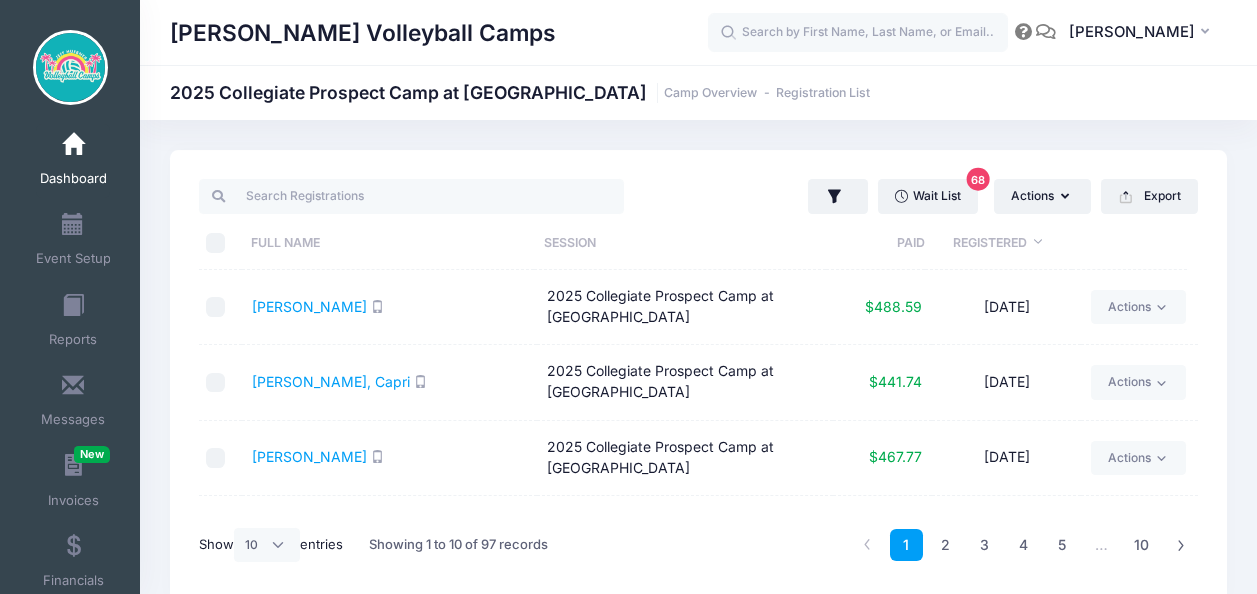 select on "10" 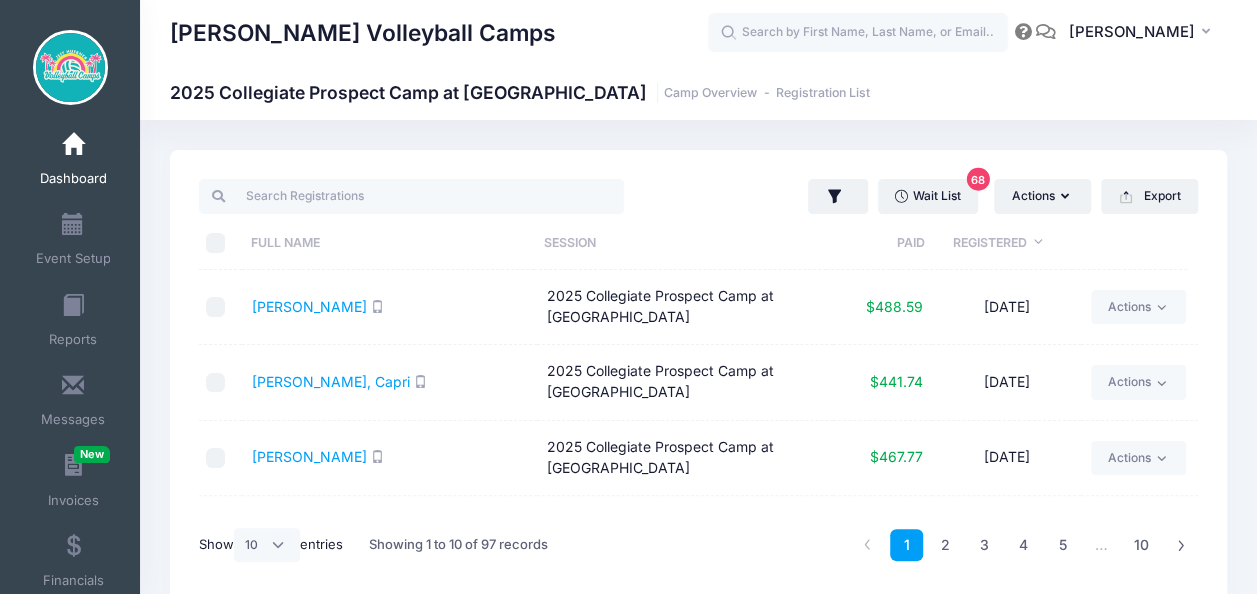 scroll, scrollTop: 0, scrollLeft: 0, axis: both 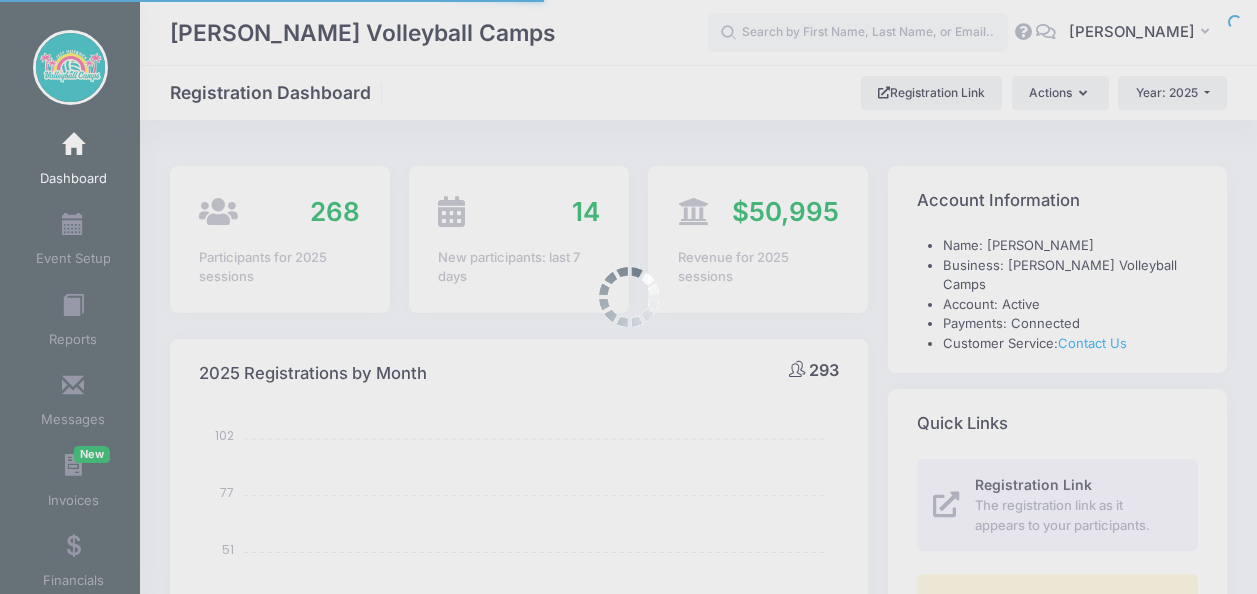 select 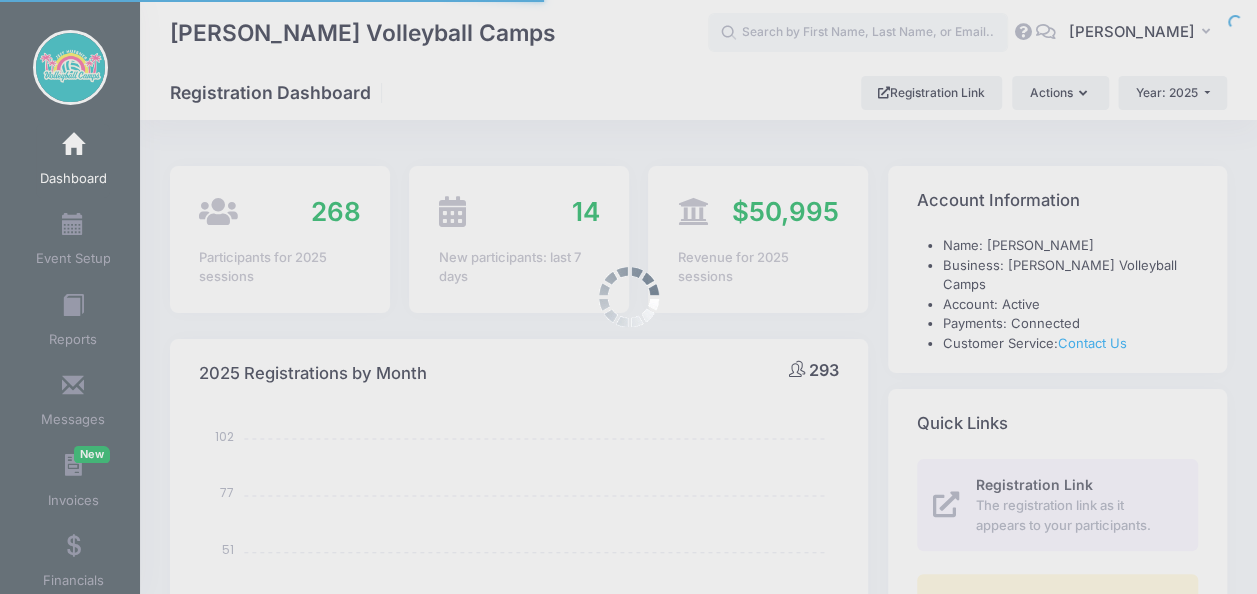 scroll, scrollTop: 0, scrollLeft: 0, axis: both 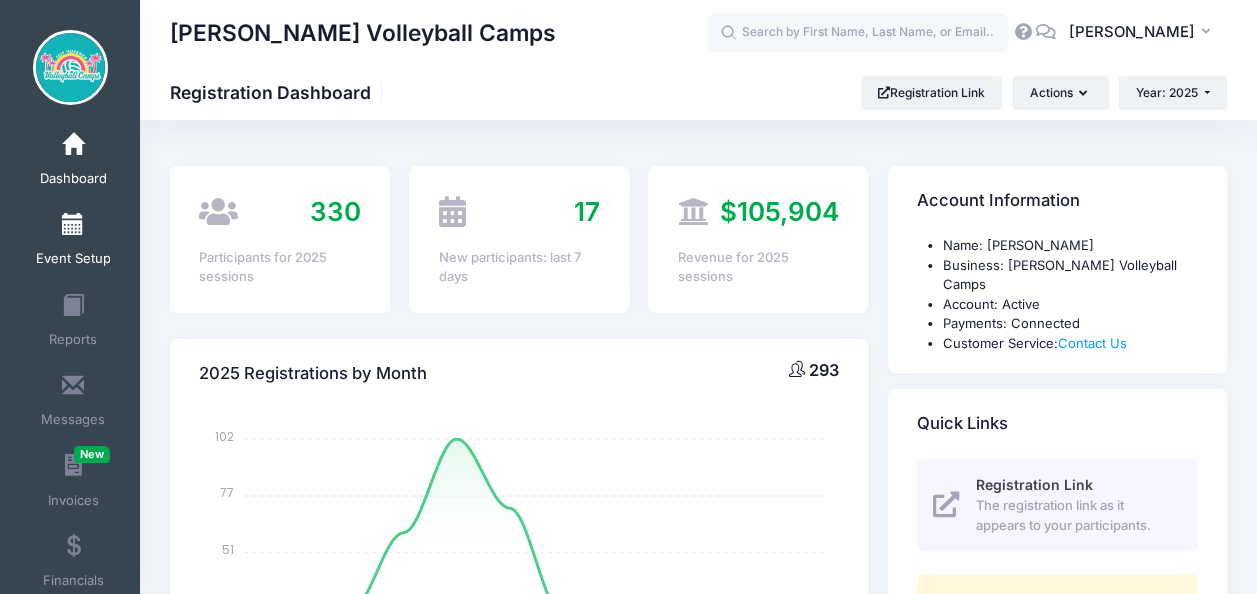 click at bounding box center [73, 225] 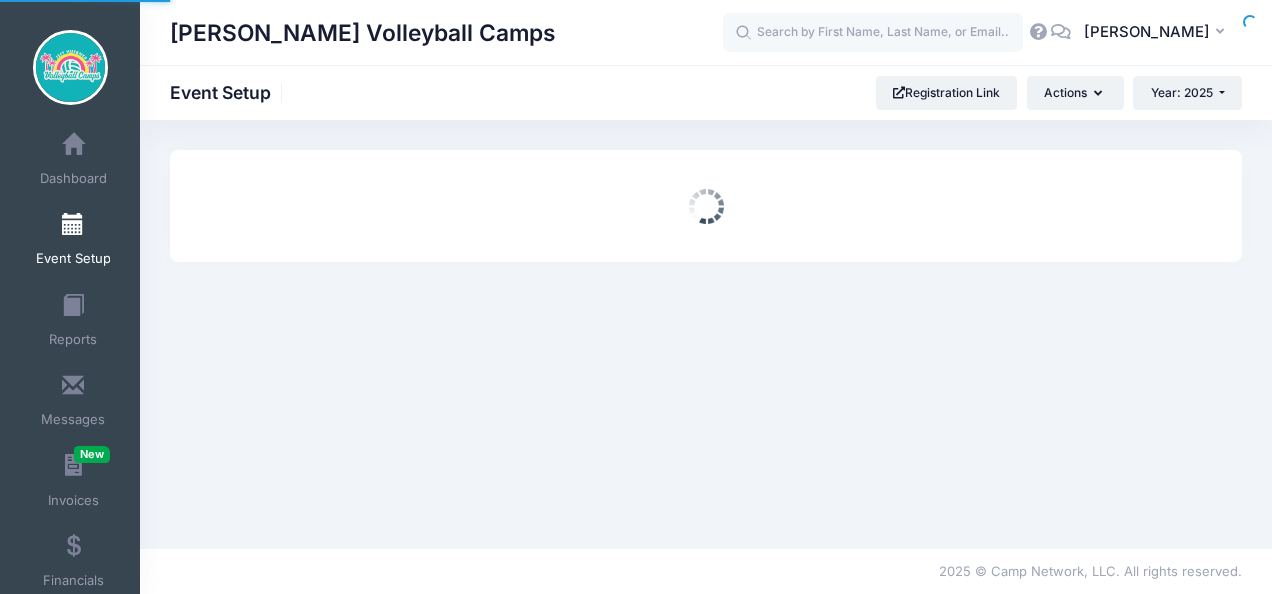 scroll, scrollTop: 0, scrollLeft: 0, axis: both 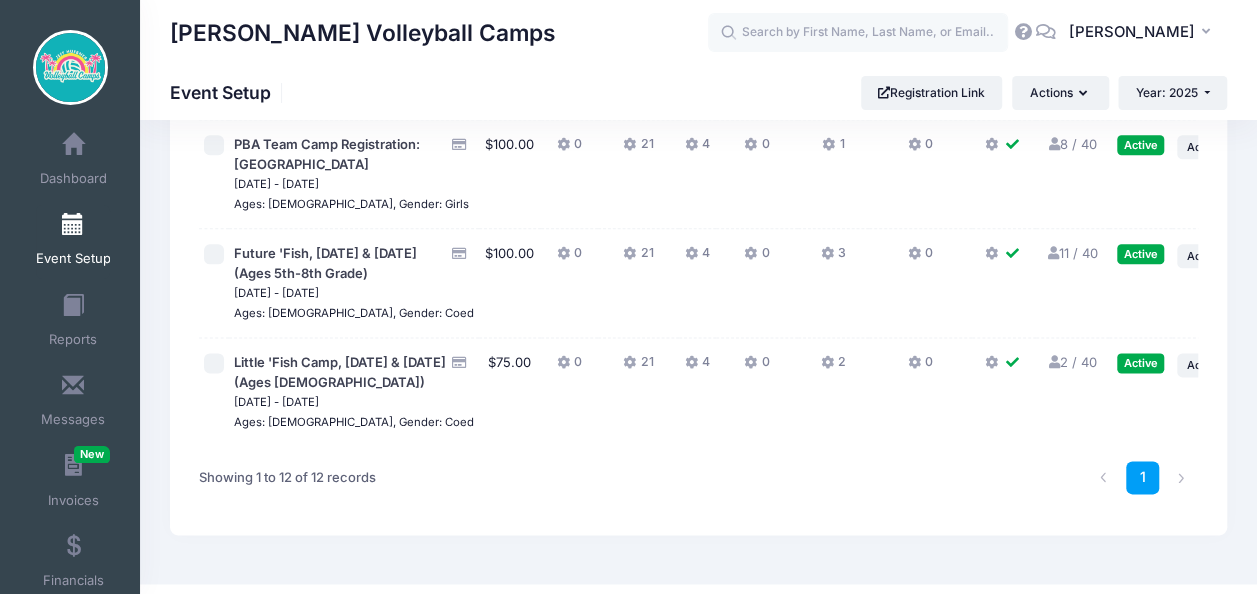 click on "2             / 40
Full" at bounding box center (1072, 362) 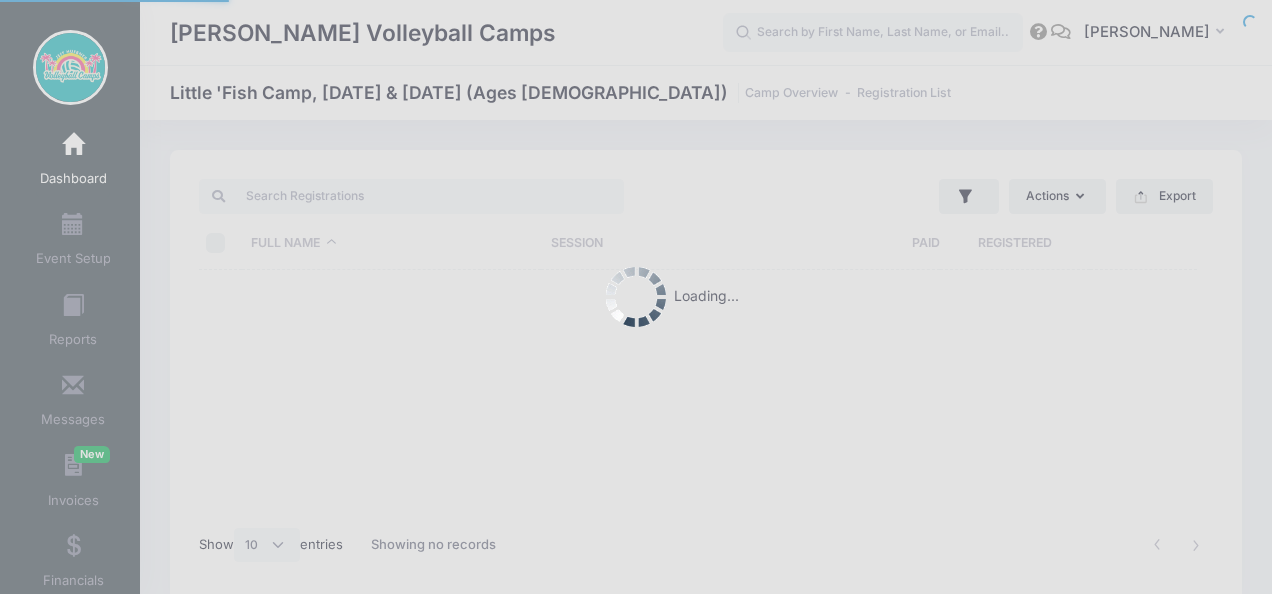 select on "10" 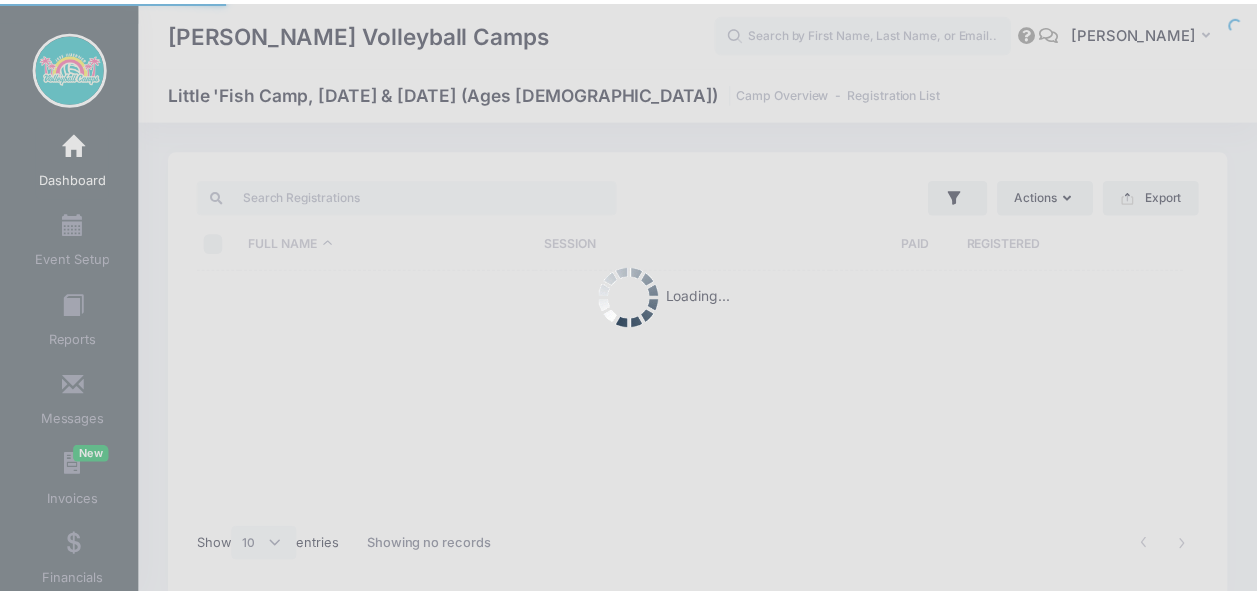 scroll, scrollTop: 0, scrollLeft: 0, axis: both 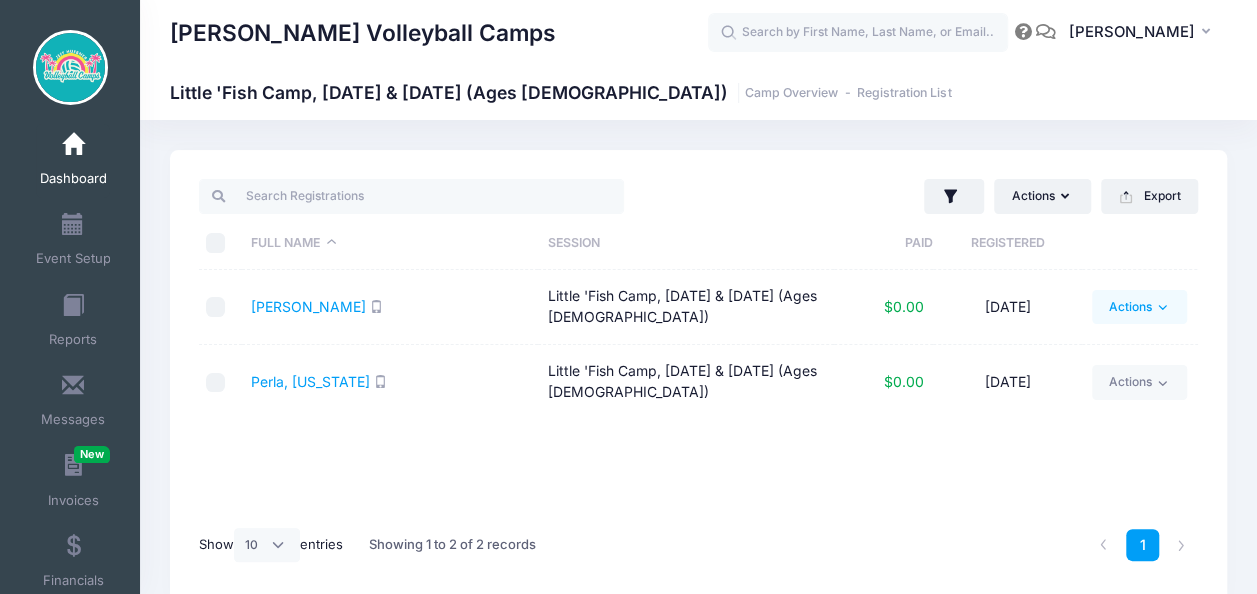 click on "Actions" at bounding box center [1139, 307] 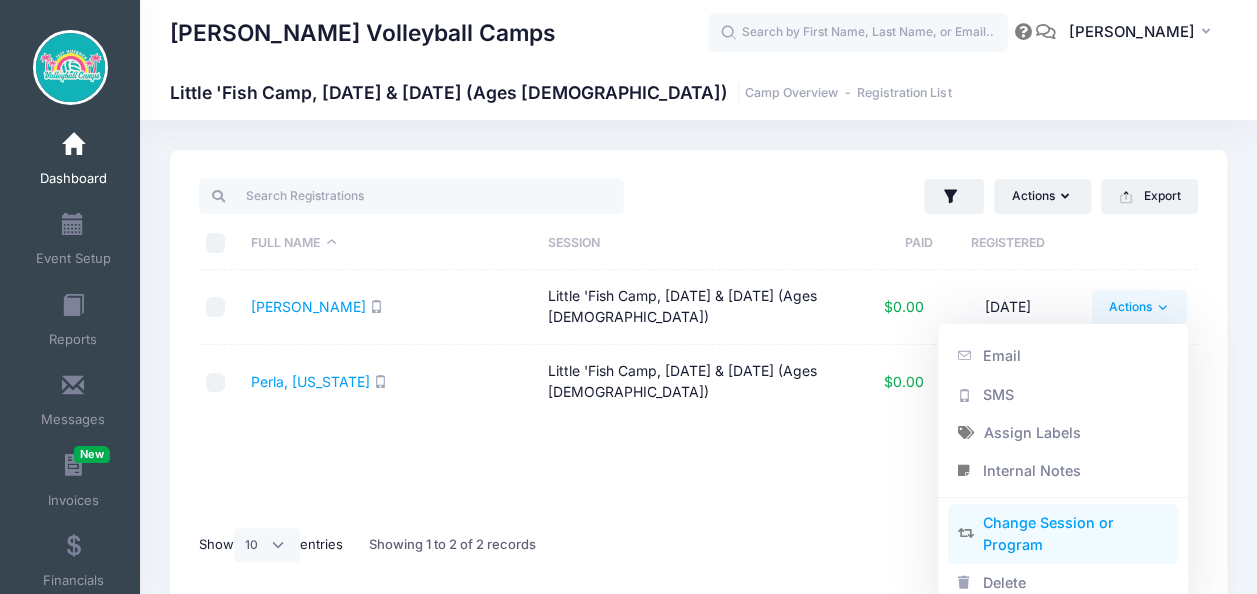 click on "Change Session or Program" at bounding box center (1063, 534) 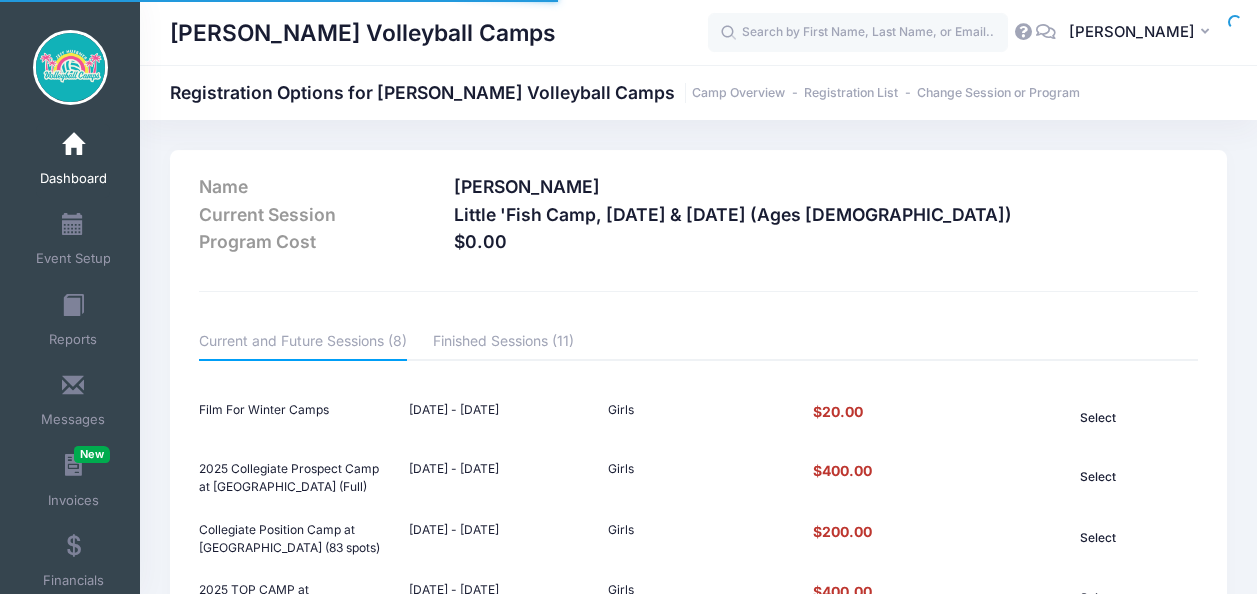 scroll, scrollTop: 0, scrollLeft: 0, axis: both 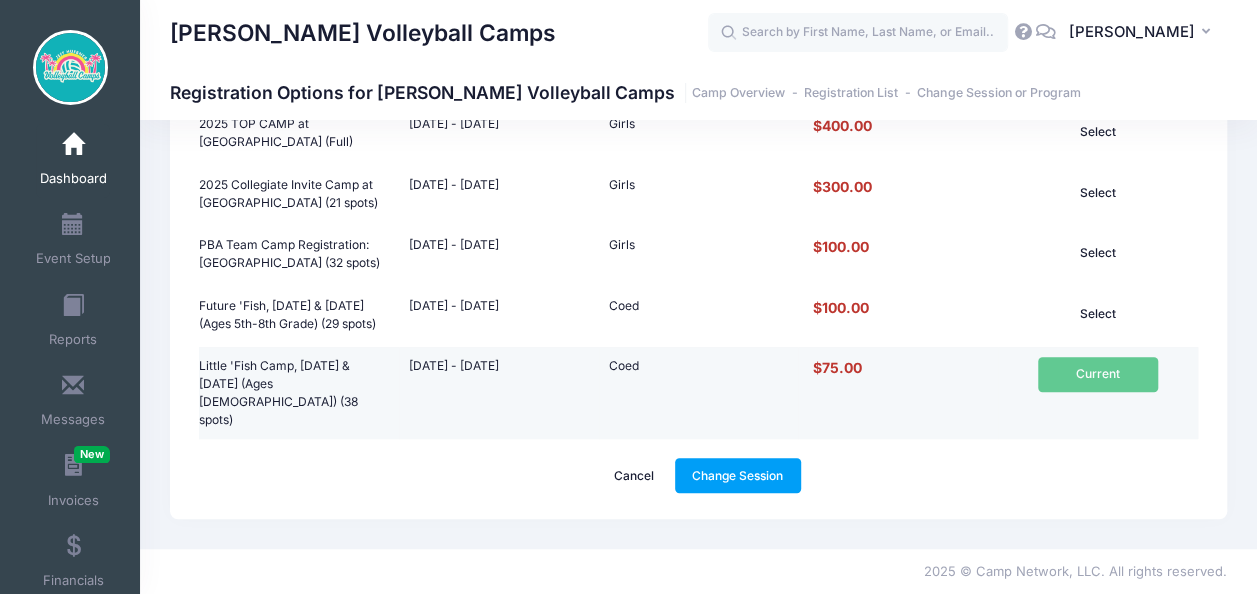 click on "Current" at bounding box center (1098, 393) 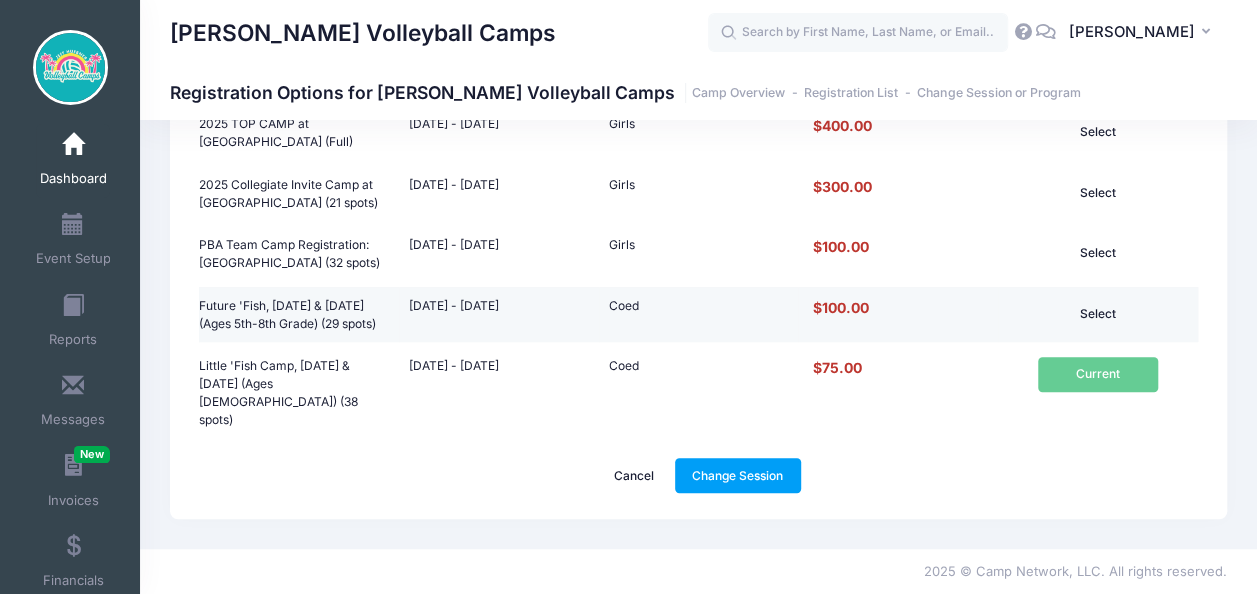 click on "Select" at bounding box center [1098, 314] 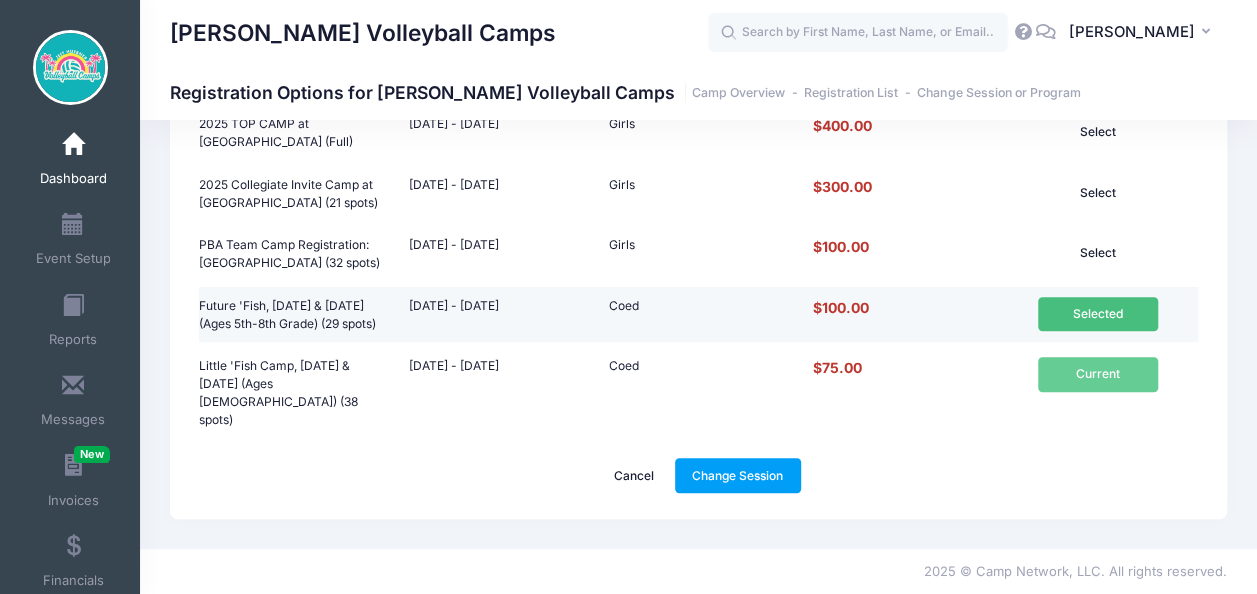 click on "Selected" at bounding box center [1098, 314] 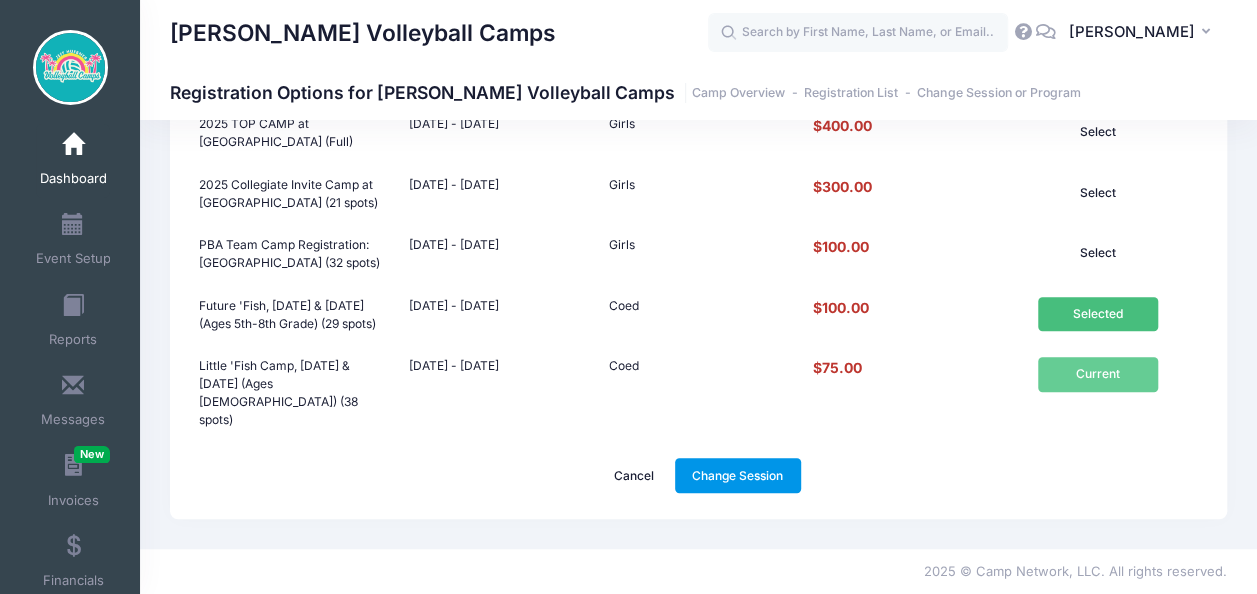 click on "Change Session" at bounding box center (738, 475) 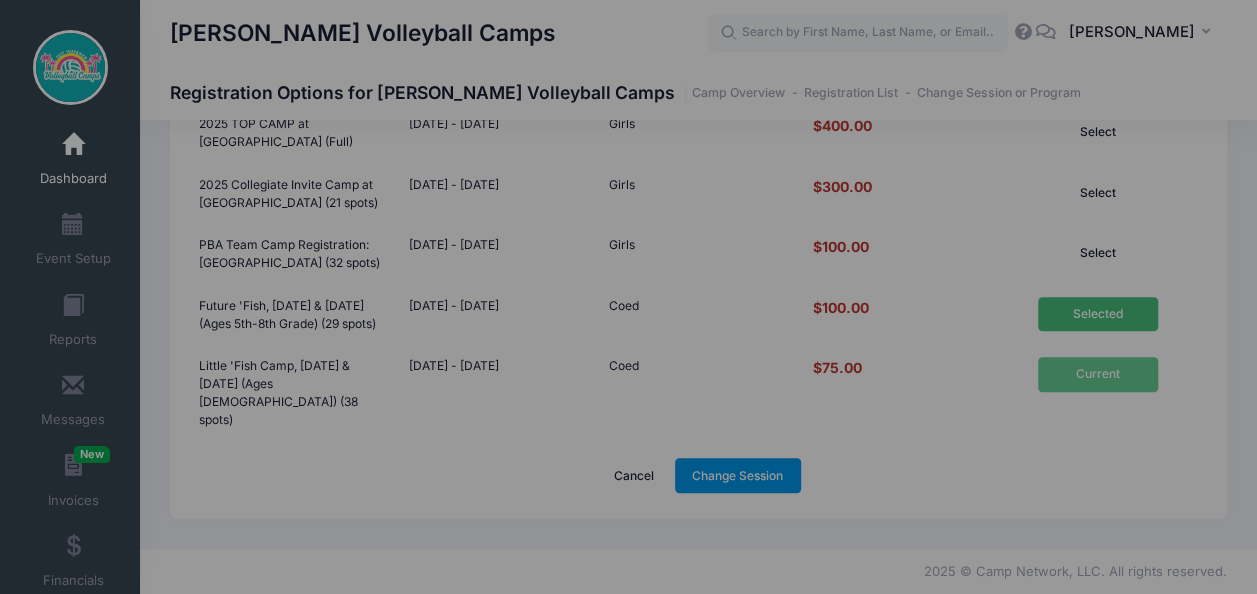 scroll, scrollTop: 0, scrollLeft: 0, axis: both 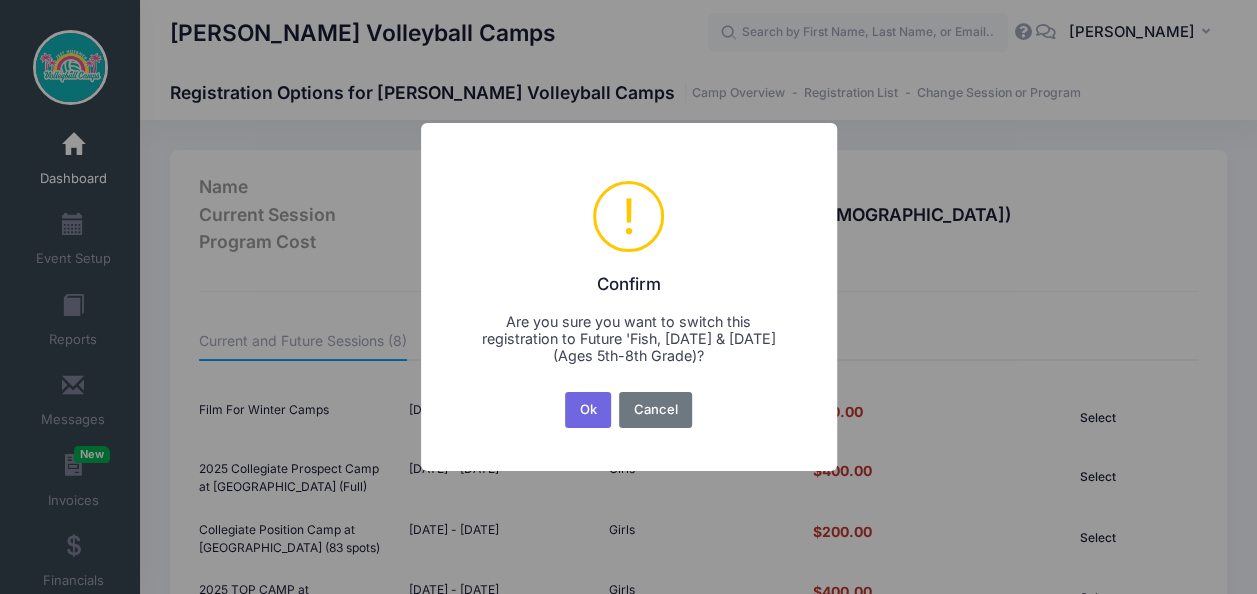 click on "Ok" at bounding box center [588, 410] 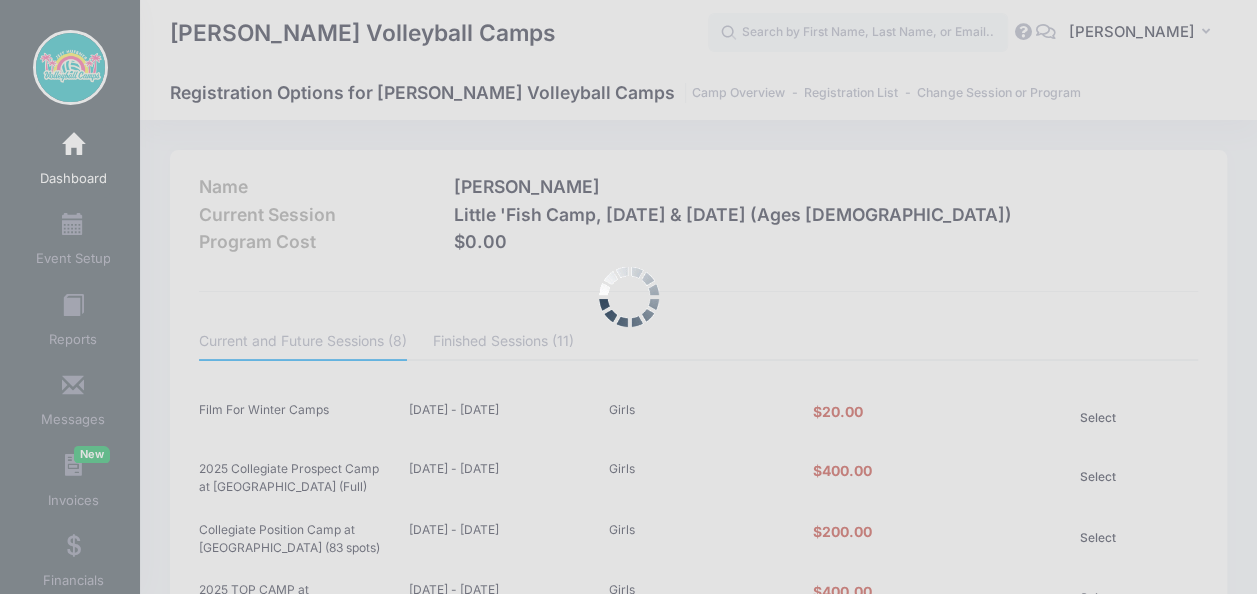 scroll, scrollTop: 484, scrollLeft: 0, axis: vertical 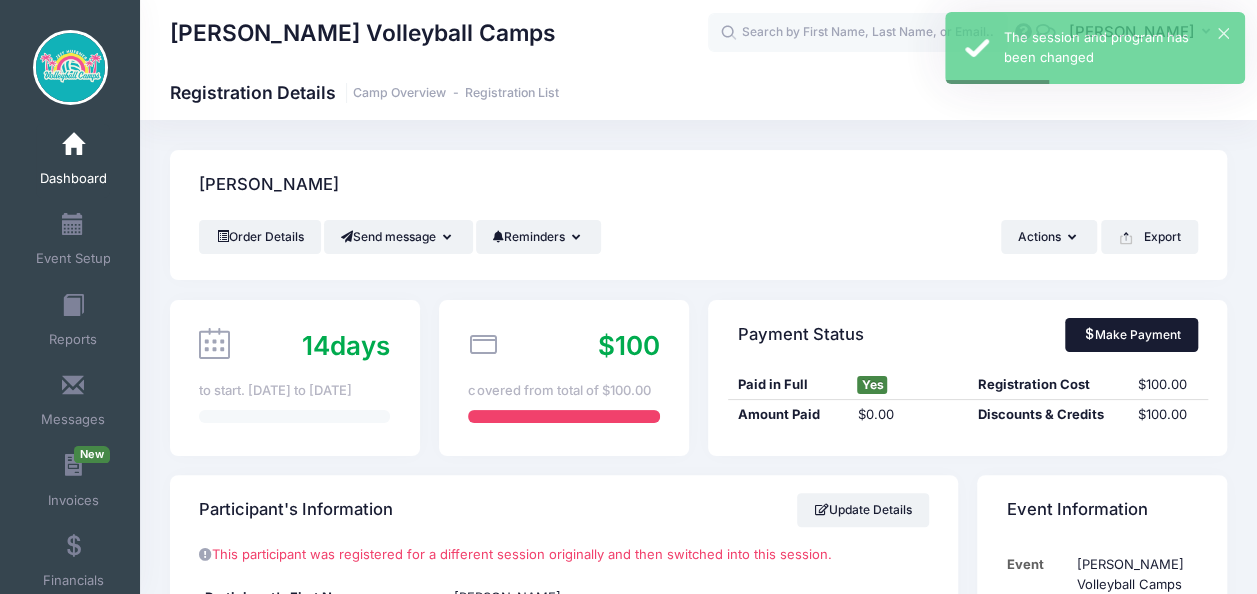 click on "Make Payment" at bounding box center [1131, 335] 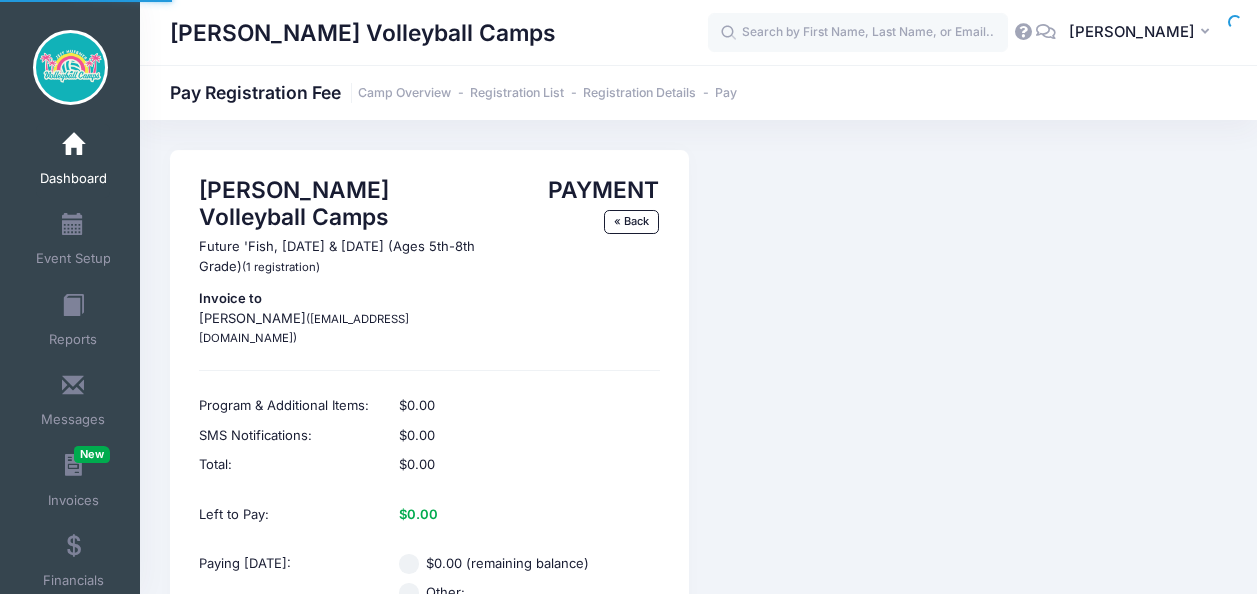 scroll, scrollTop: 0, scrollLeft: 0, axis: both 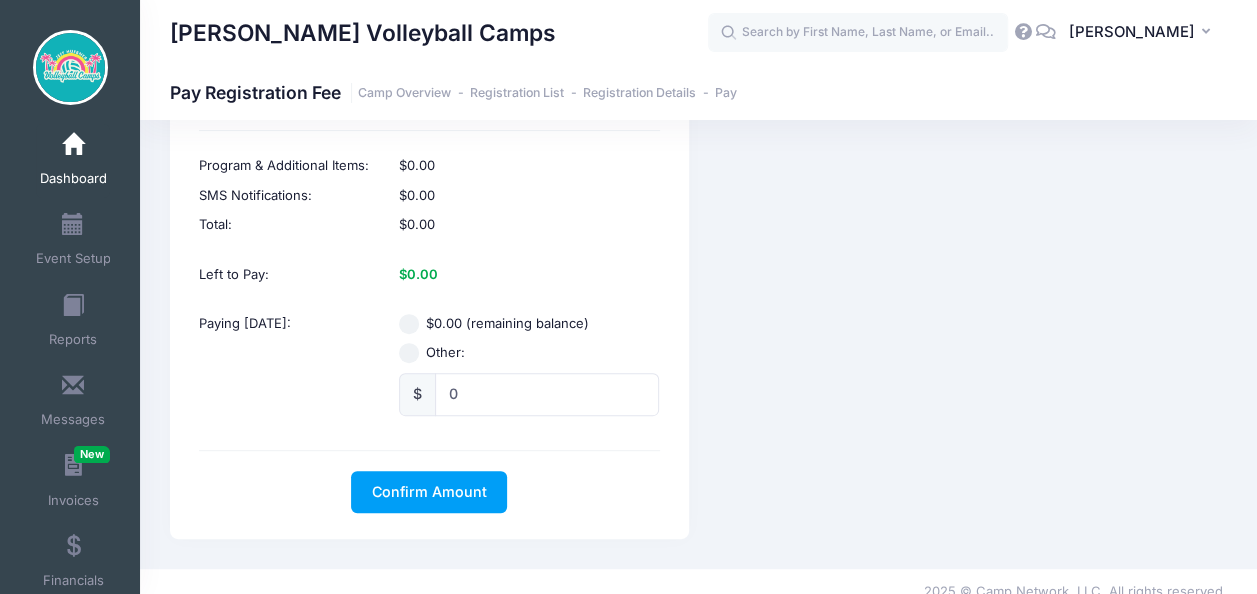 click on "$0.00 (remaining balance)" at bounding box center [409, 324] 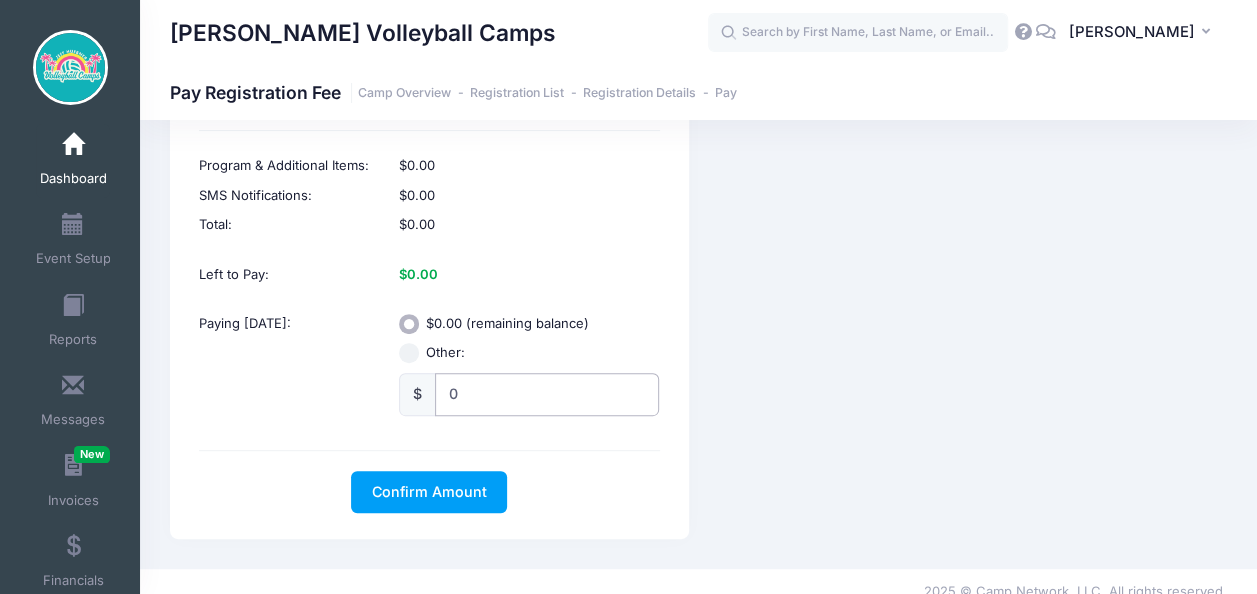radio on "true" 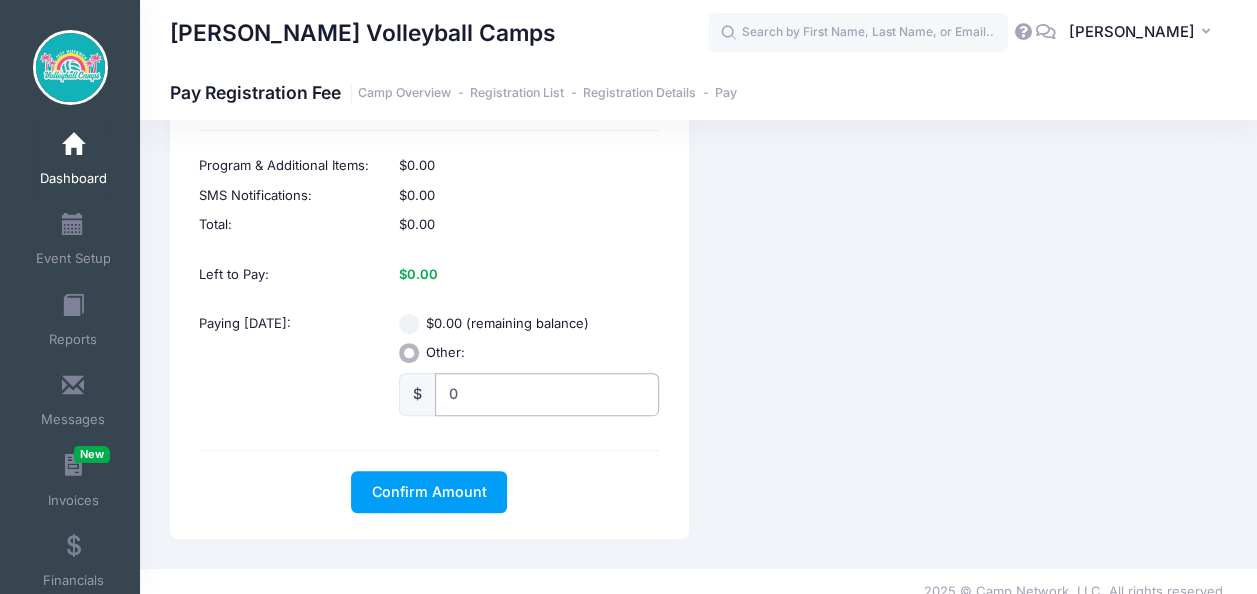 click on "0" at bounding box center (547, 394) 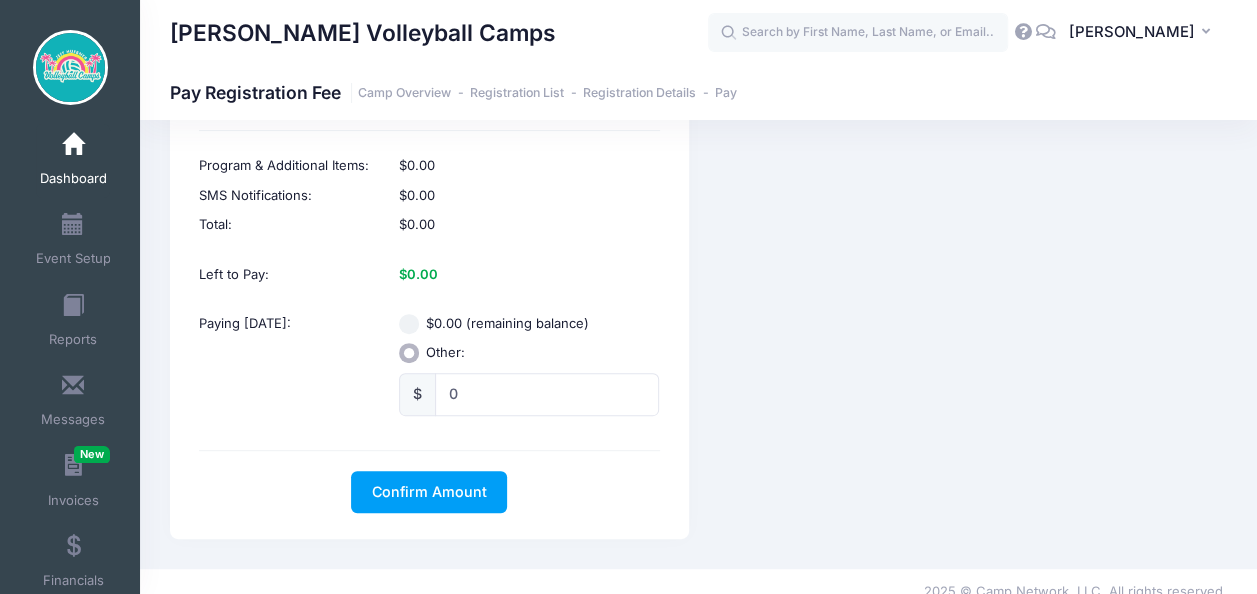 click on "$0.00 (remaining balance)" at bounding box center [529, 324] 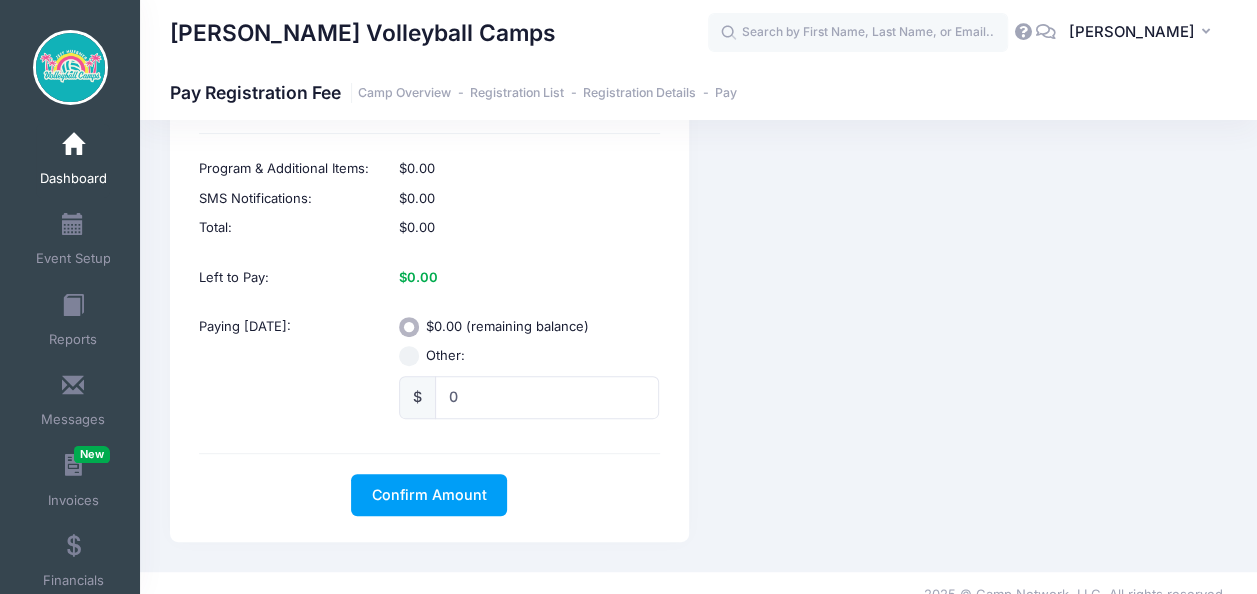 scroll, scrollTop: 240, scrollLeft: 0, axis: vertical 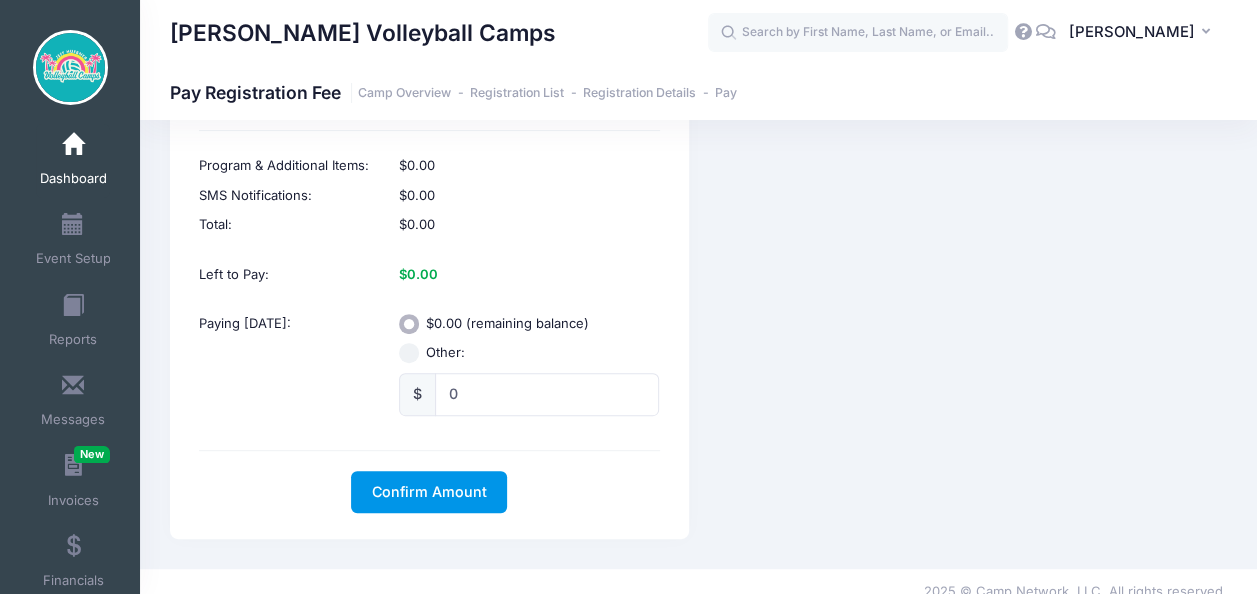 click on "Confirm Amount" at bounding box center (429, 491) 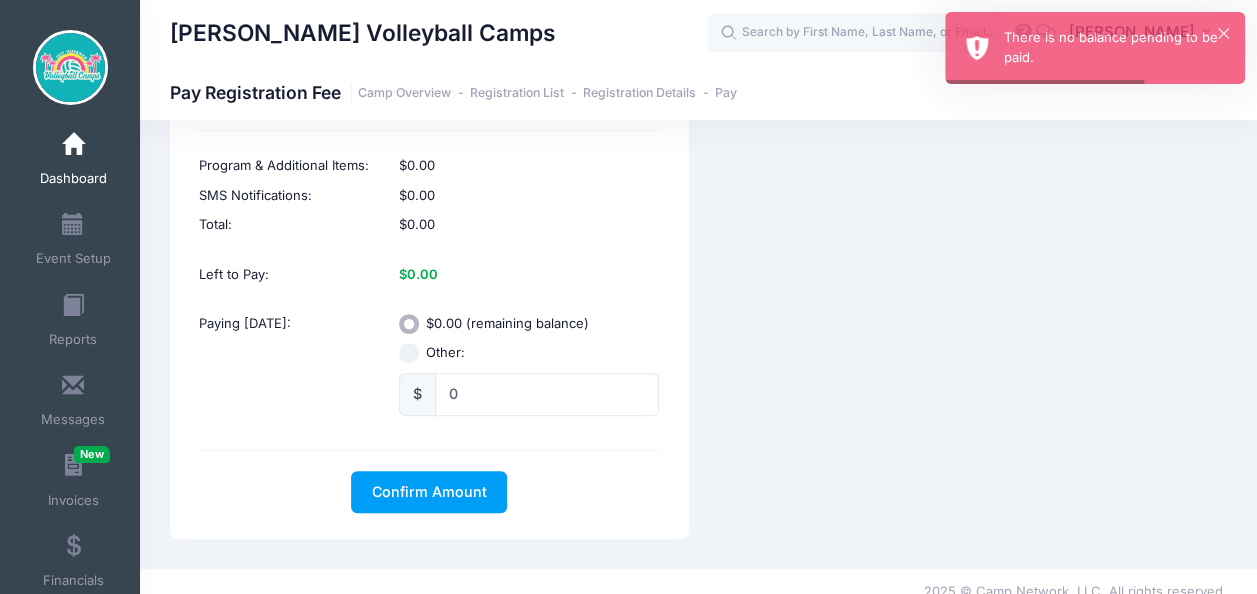 click on "Other:" at bounding box center (409, 353) 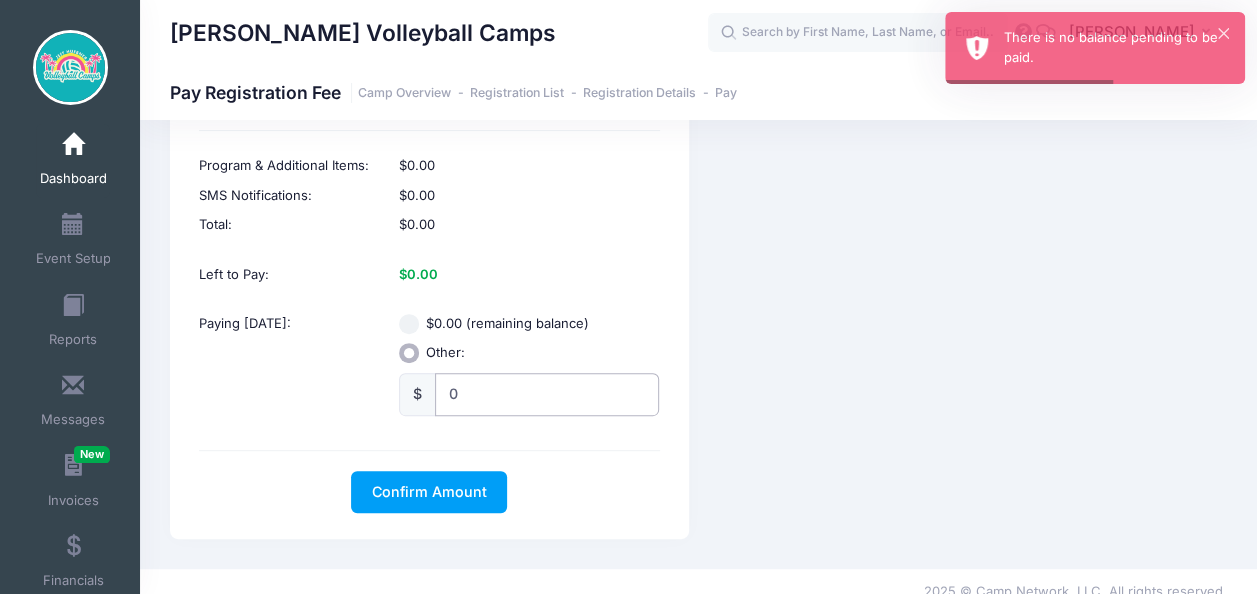 click on "0" at bounding box center (547, 394) 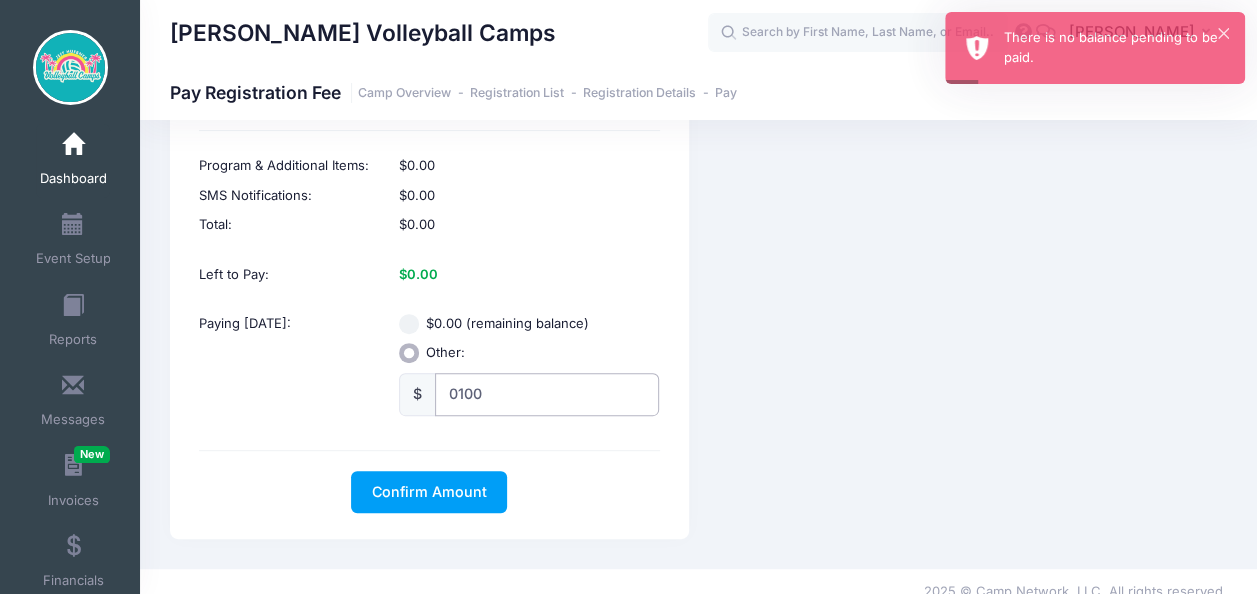 type on "0100" 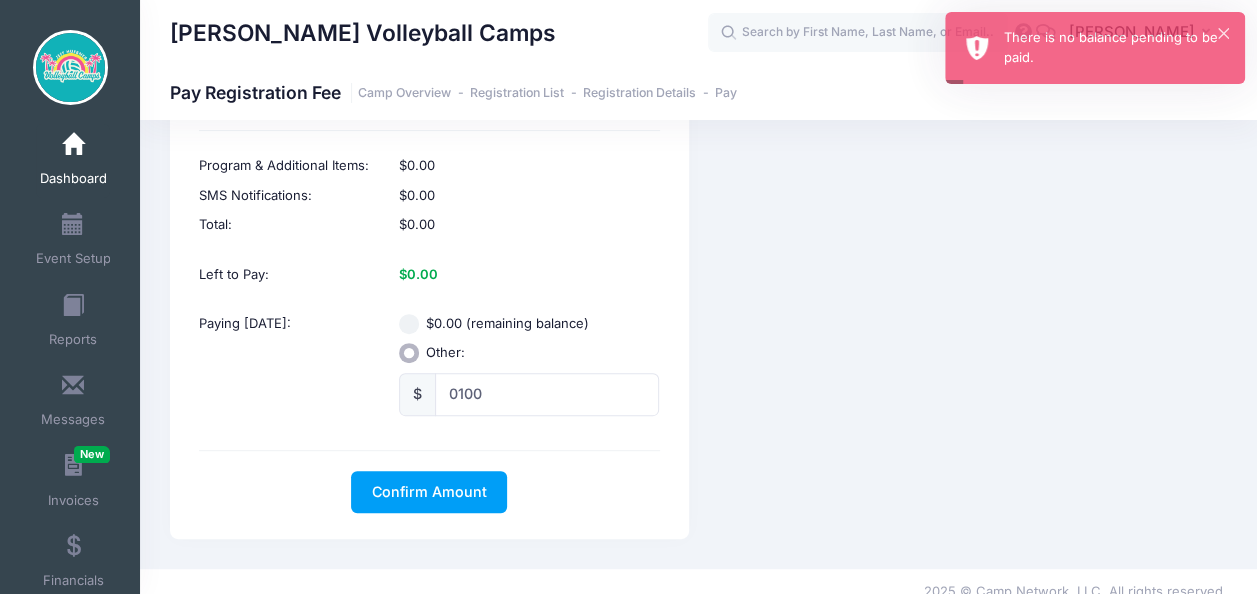 click on "Jeff Huebner Volleyball Camps
Future 'Fish, July 29 & 30 (Ages 5th-8th Grade)  (1 registration)
Invoice to
Ian Marcella  (jonathanmarcella@gmail.com)
PAYMENT
« Back
Program & Additional Items:
$0.00
SMS Notifications:
$0.00
Total:
$0.00
Left to Pay:
$0.00
Paying Today:" at bounding box center [429, 224] 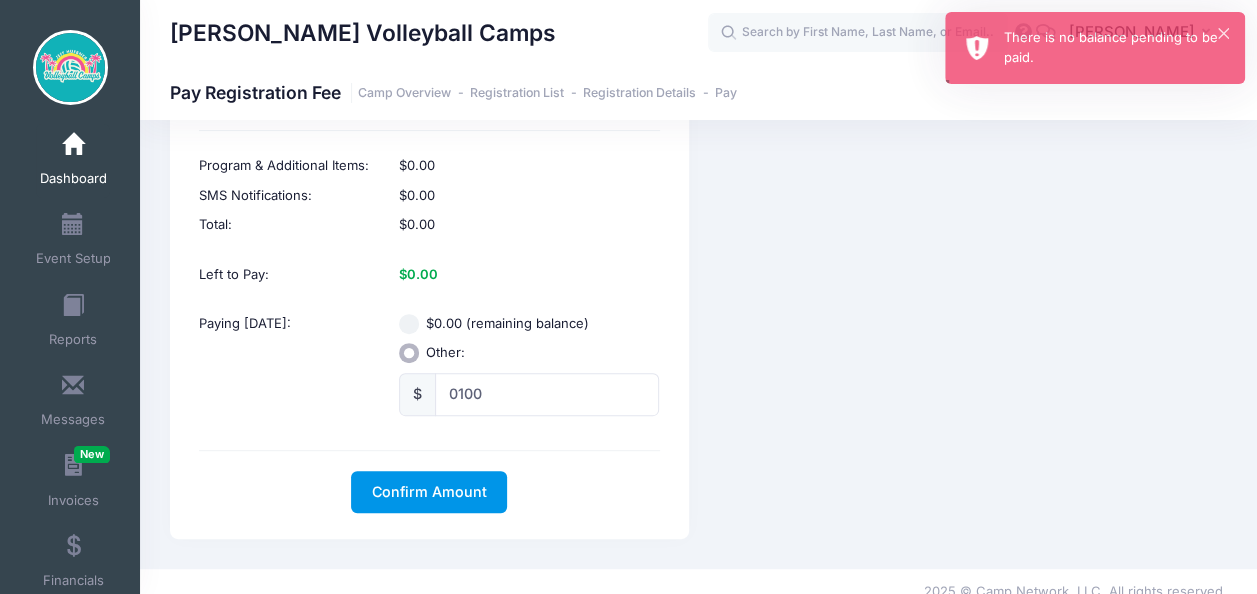 click on "Confirm Amount" at bounding box center (429, 491) 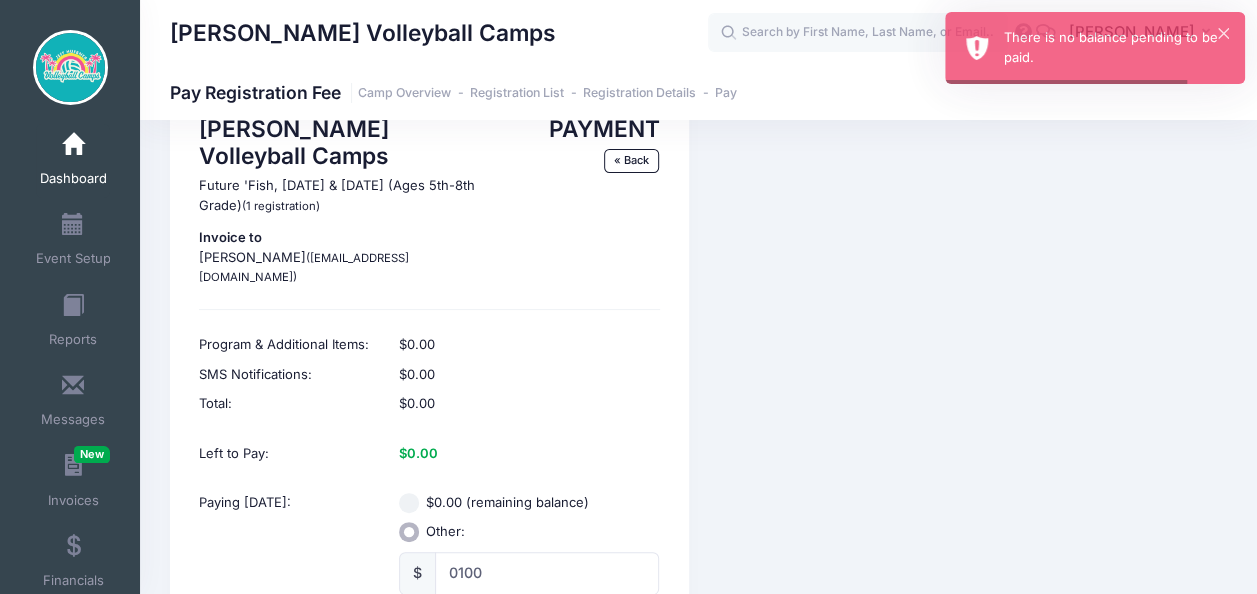 scroll, scrollTop: 0, scrollLeft: 0, axis: both 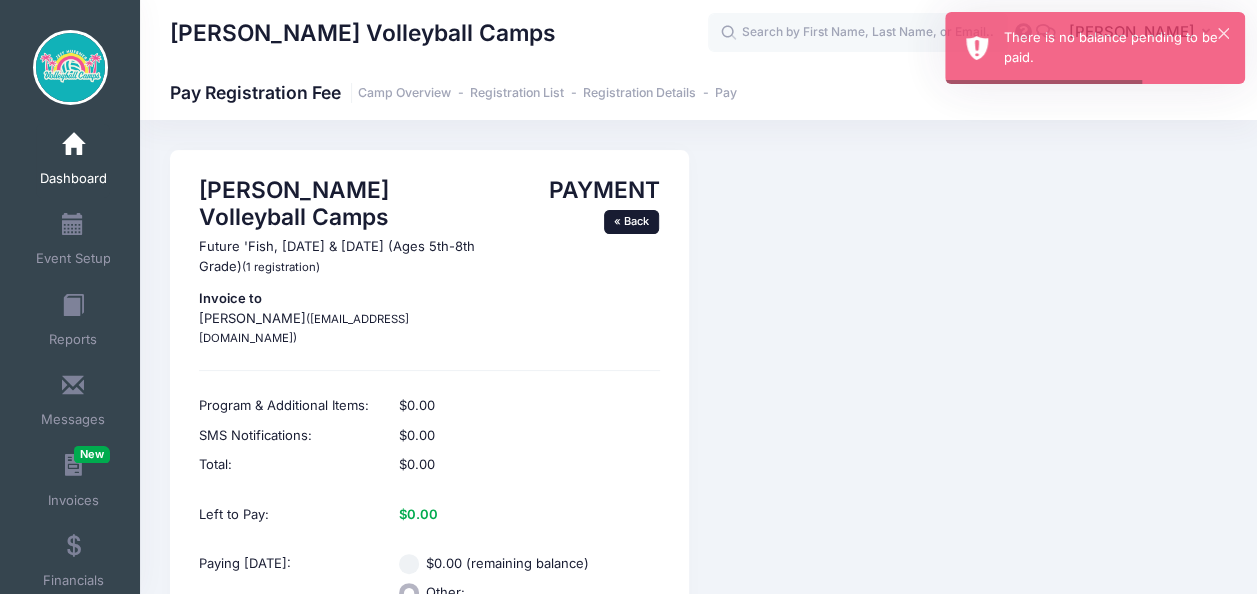click on "« Back" at bounding box center (632, 222) 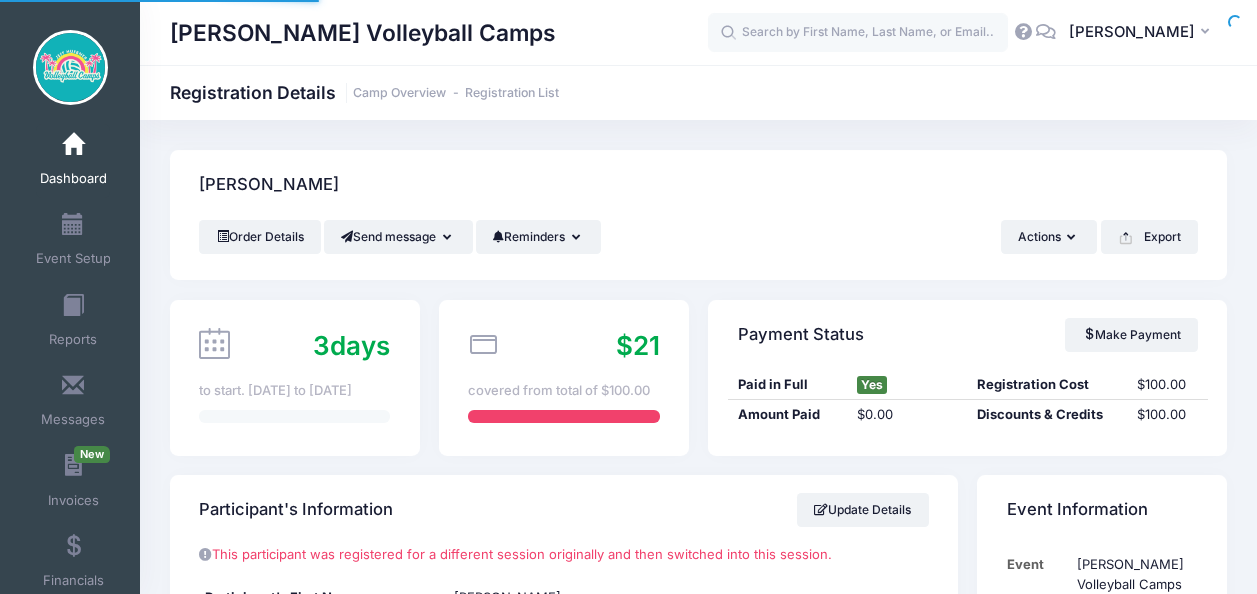 scroll, scrollTop: 0, scrollLeft: 0, axis: both 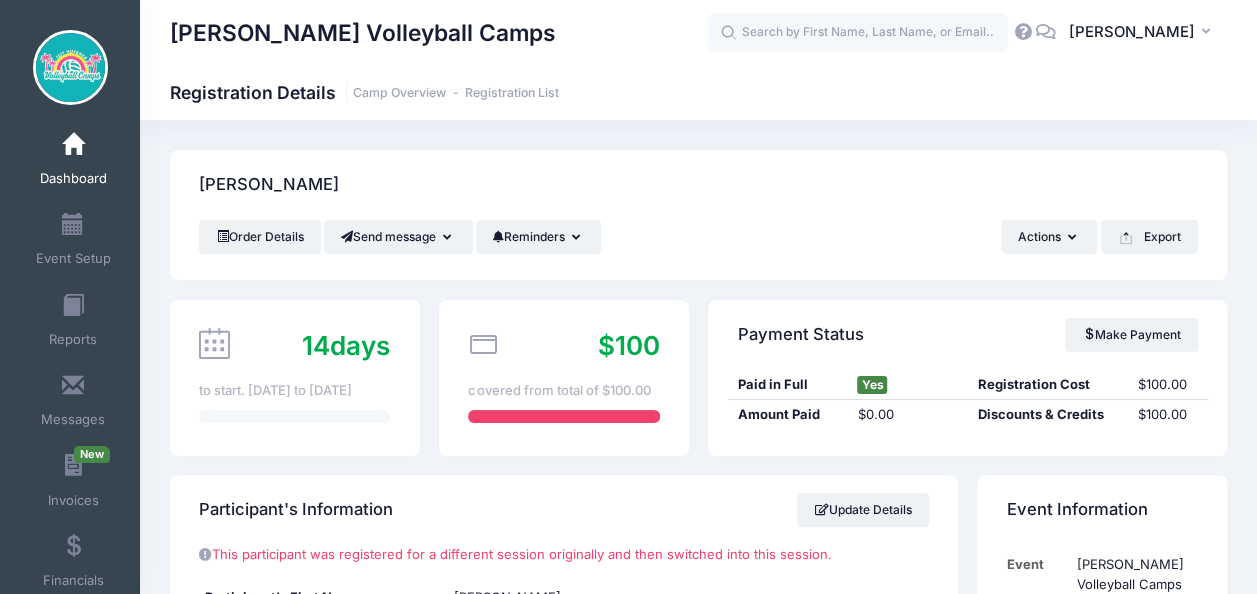 click on "[PERSON_NAME]" at bounding box center [698, 185] 